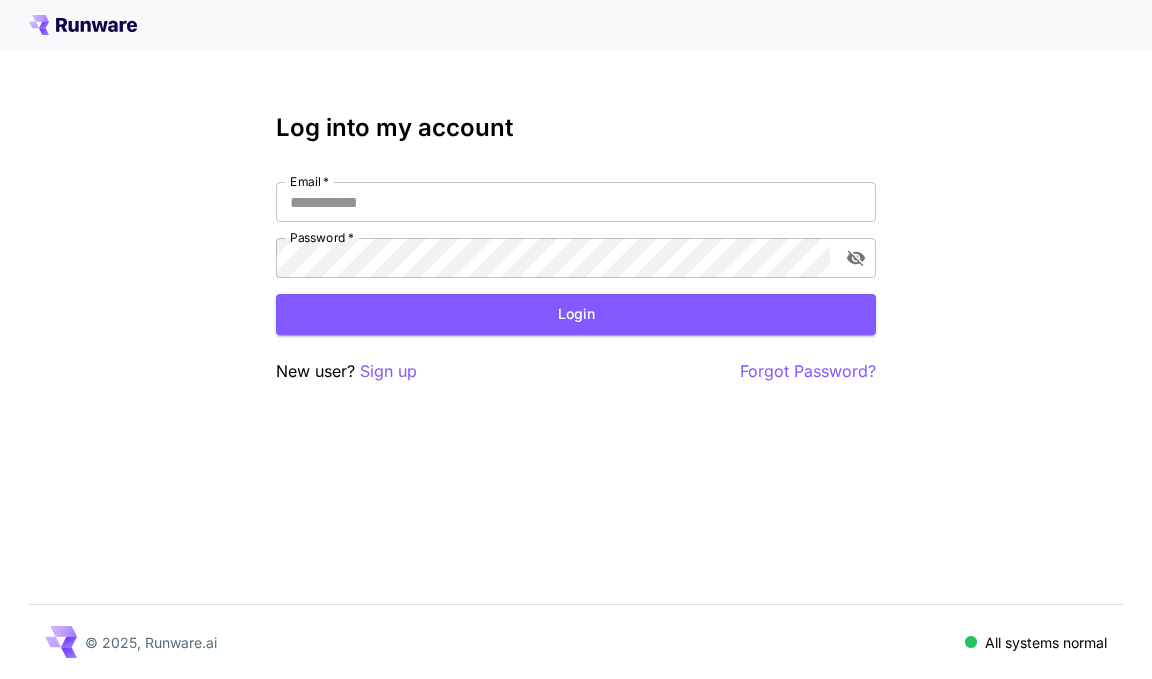 scroll, scrollTop: 0, scrollLeft: 0, axis: both 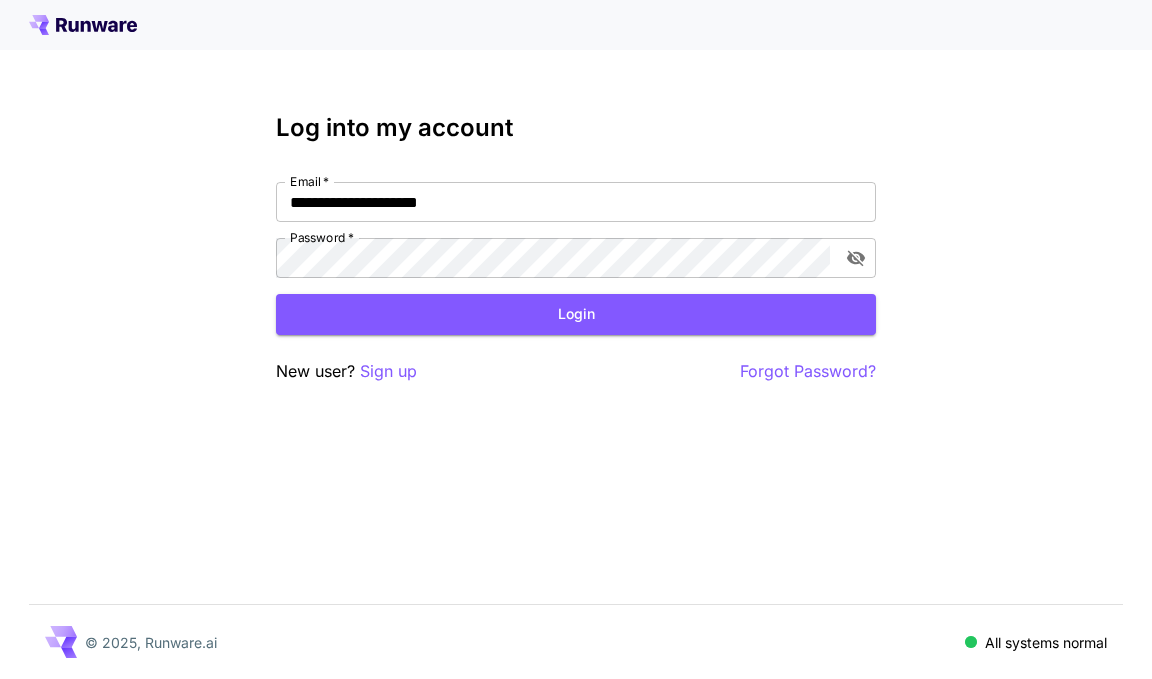 click on "Login" at bounding box center [576, 314] 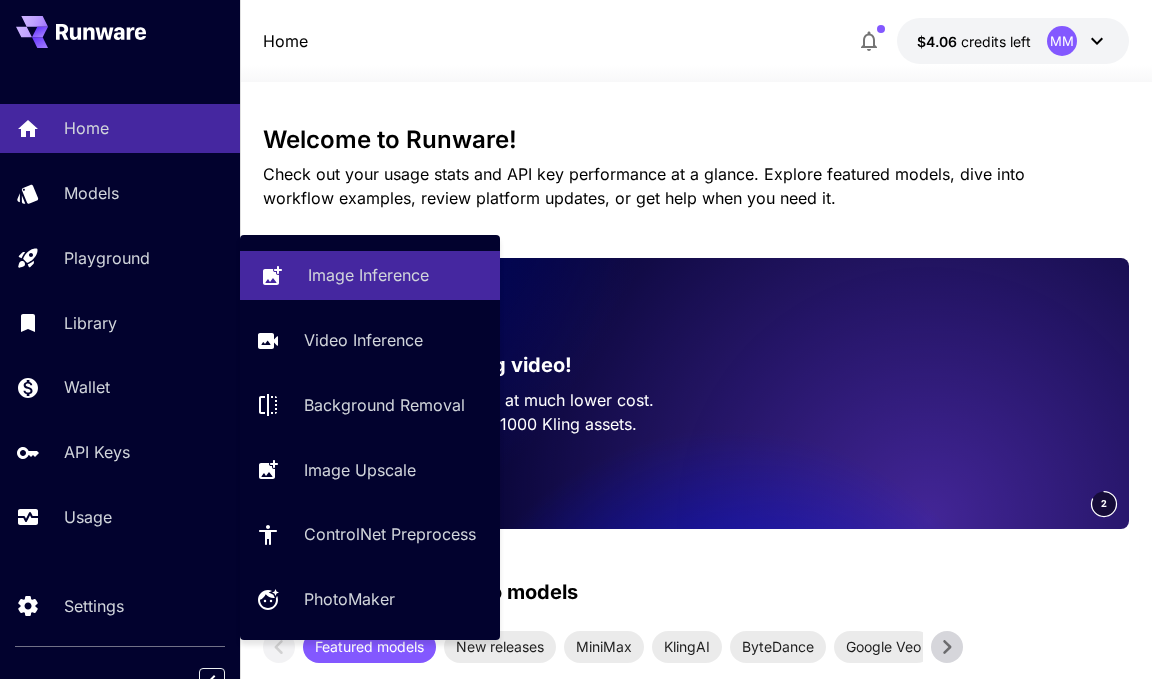 click on "Image Inference" at bounding box center [368, 275] 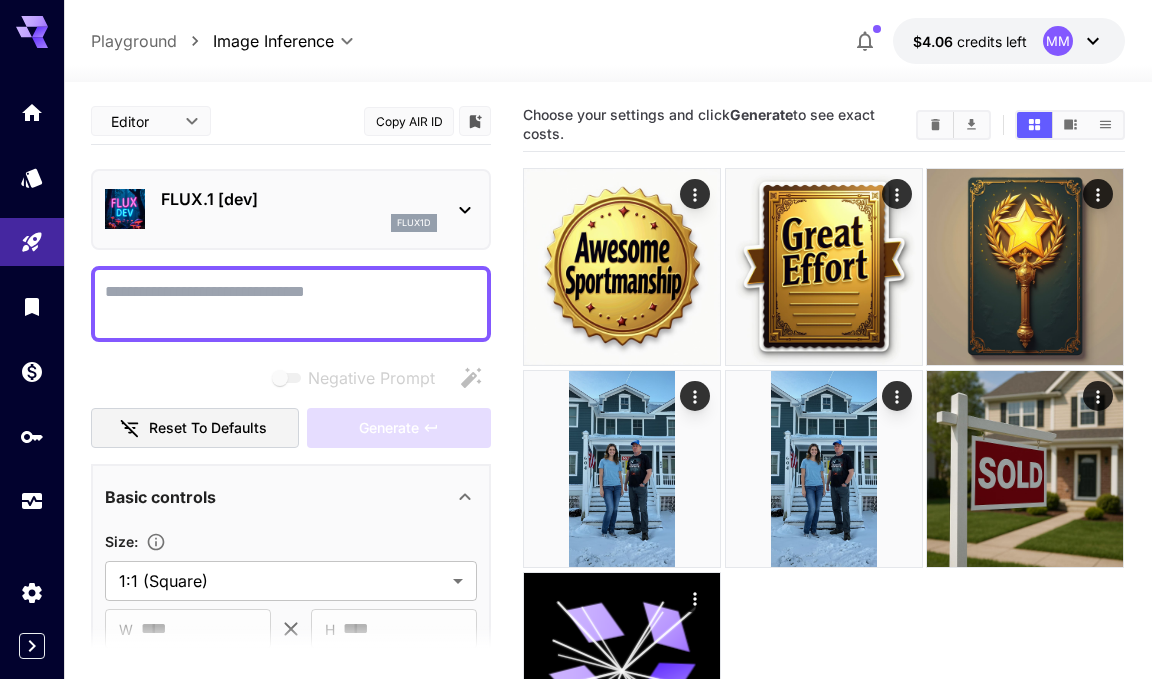 type on "**********" 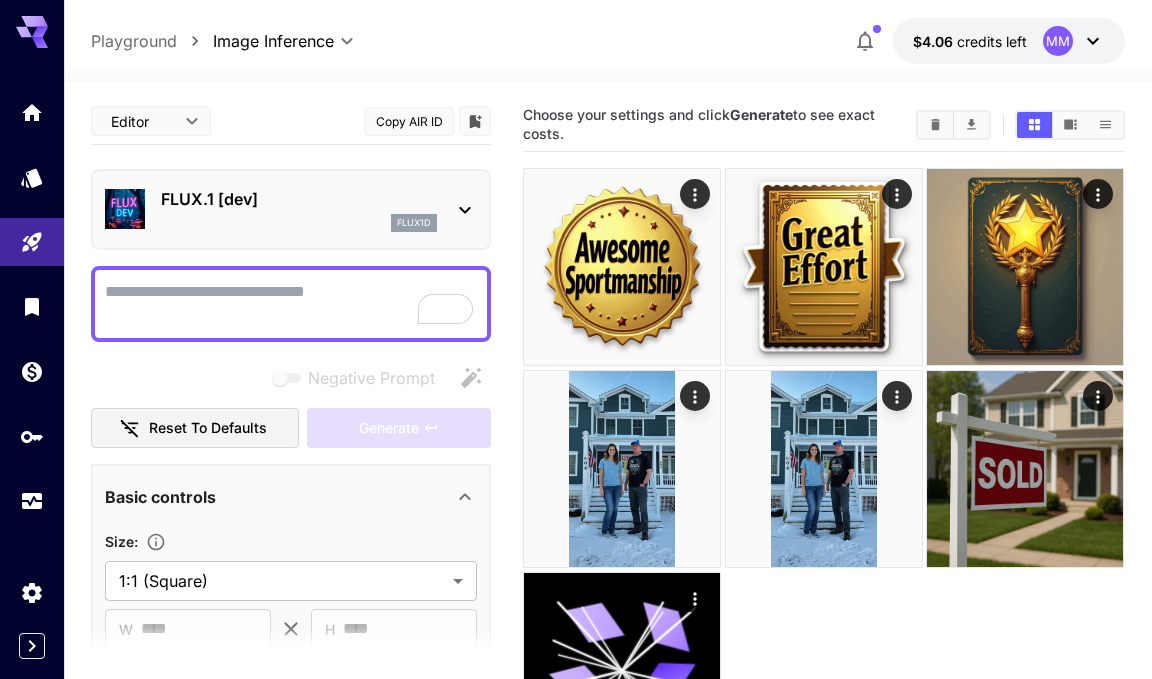 scroll, scrollTop: 139, scrollLeft: 0, axis: vertical 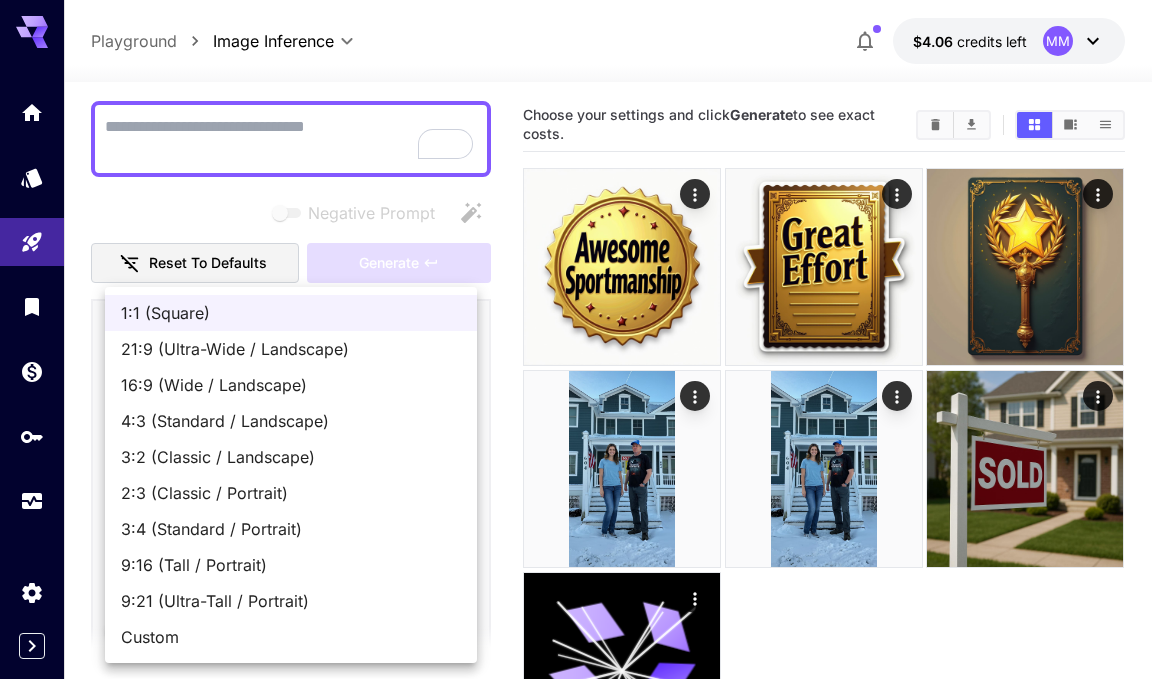 click on "**********" at bounding box center [576, 418] 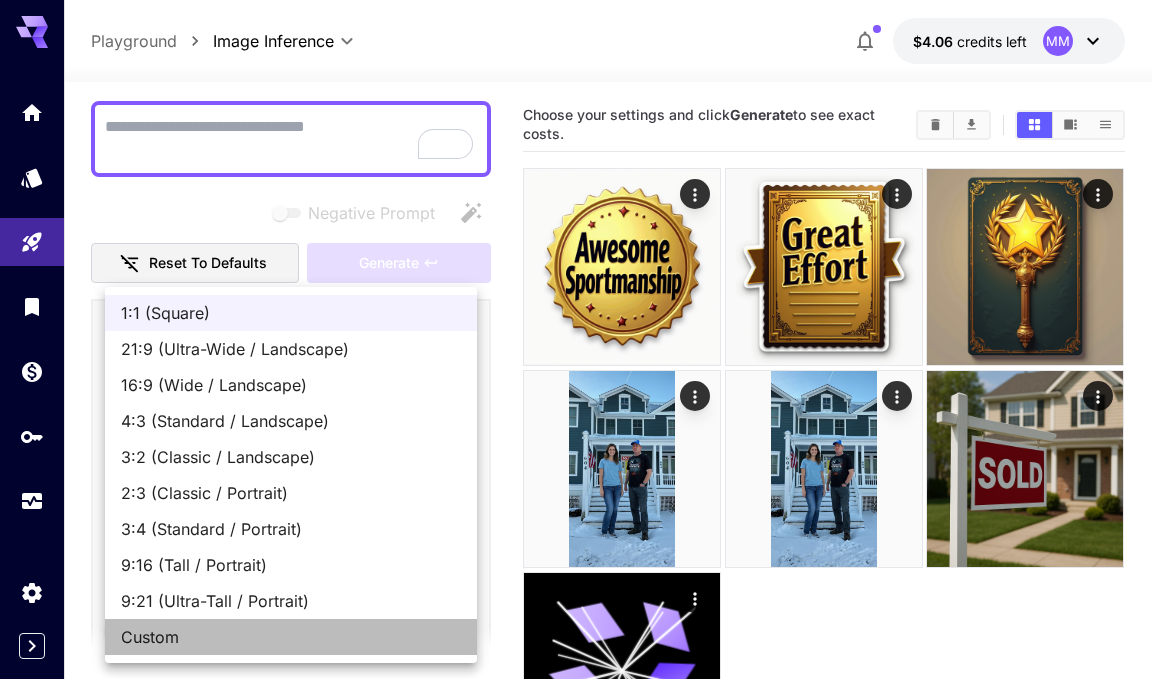 click on "Custom" at bounding box center (291, 637) 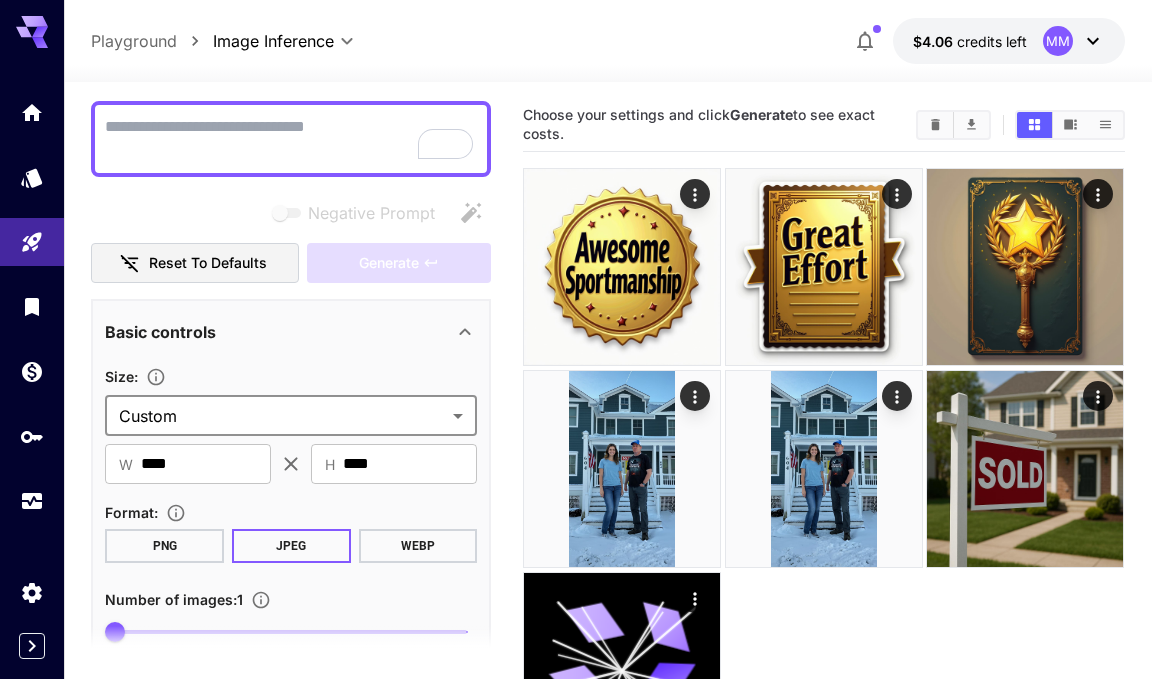 scroll, scrollTop: 297, scrollLeft: 0, axis: vertical 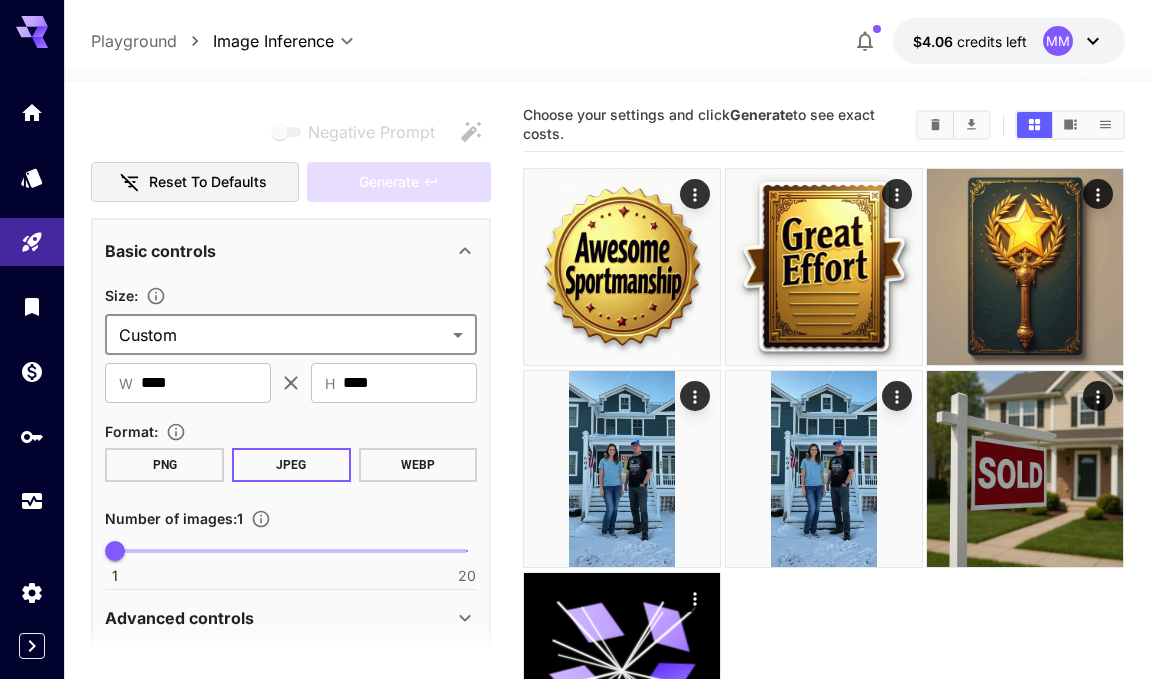click on "**********" at bounding box center (576, 418) 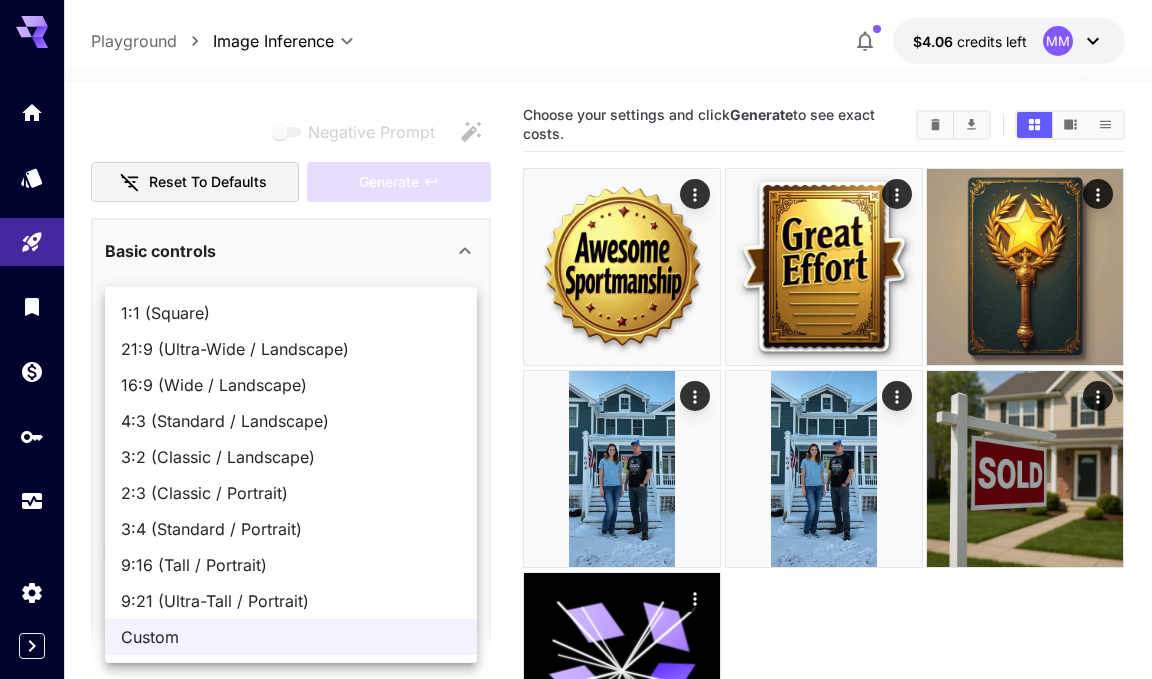 click at bounding box center (576, 339) 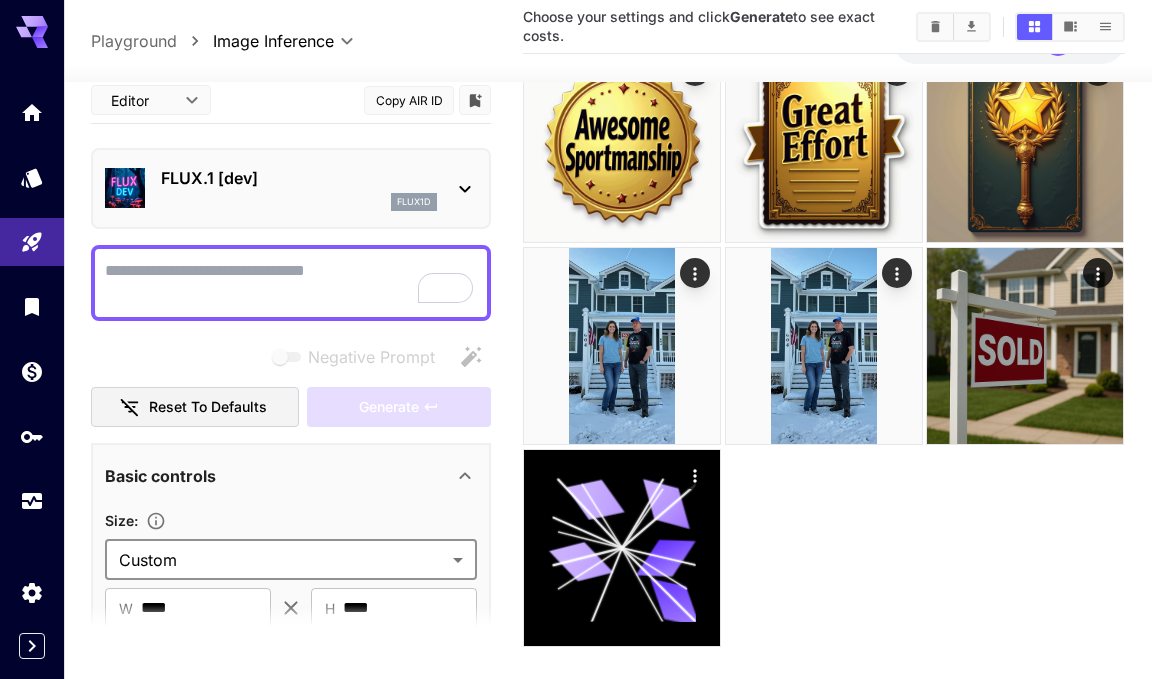 click 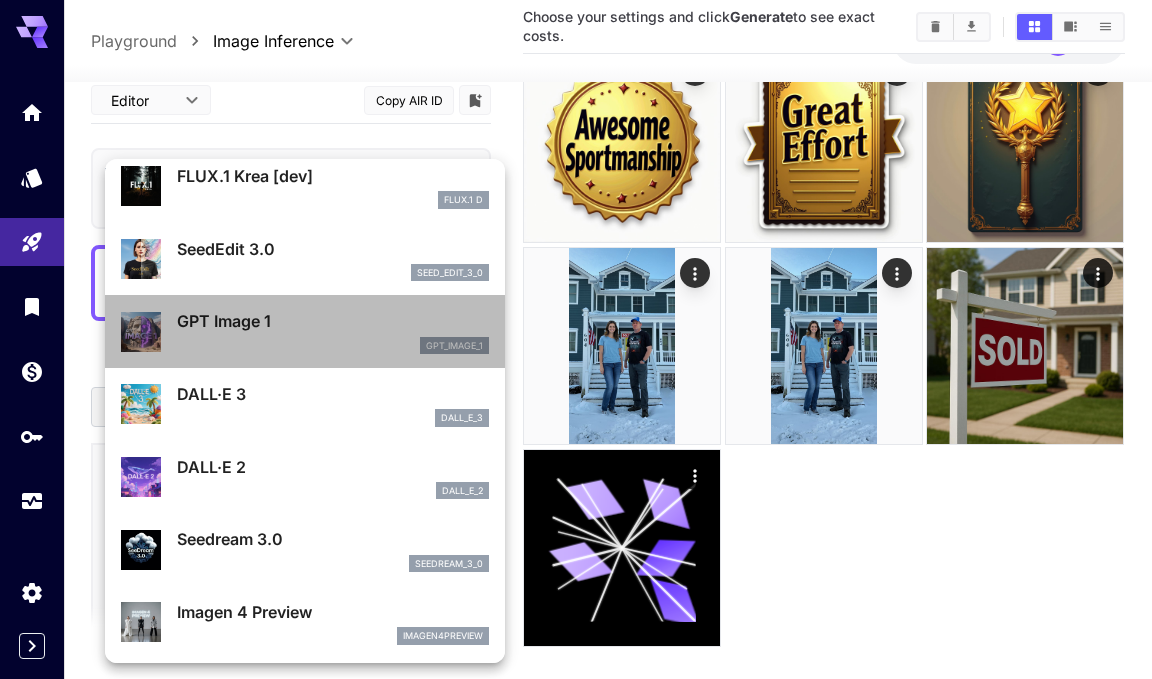 click on "gpt_image_1" at bounding box center [333, 346] 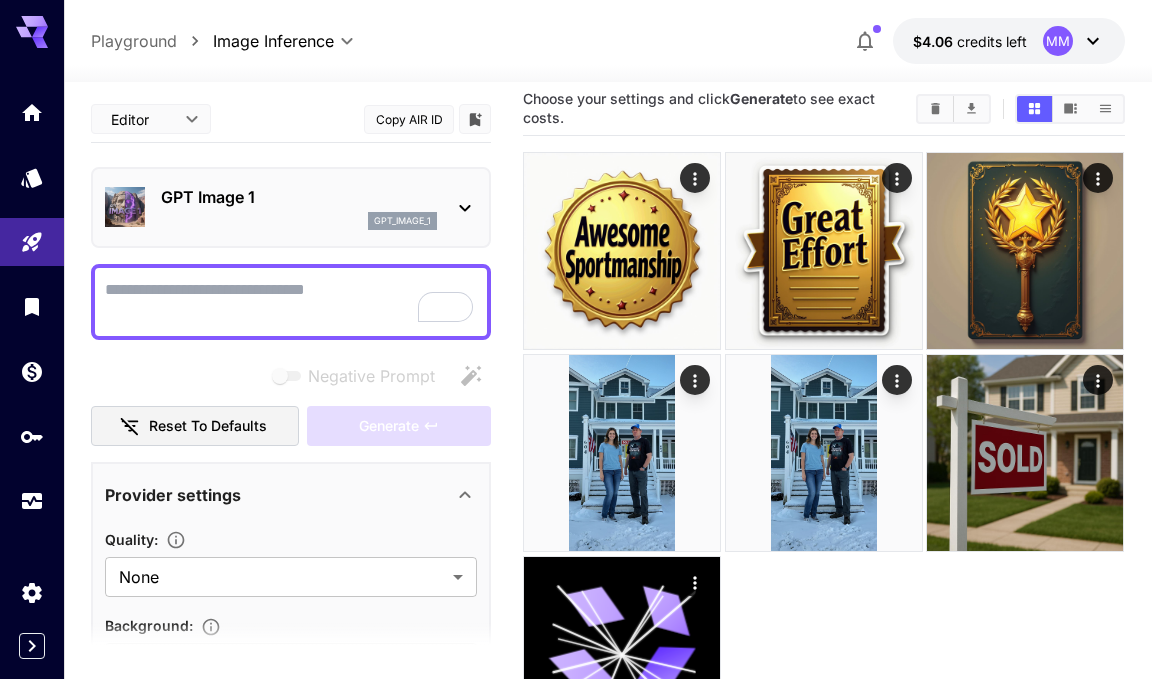 scroll, scrollTop: 0, scrollLeft: 0, axis: both 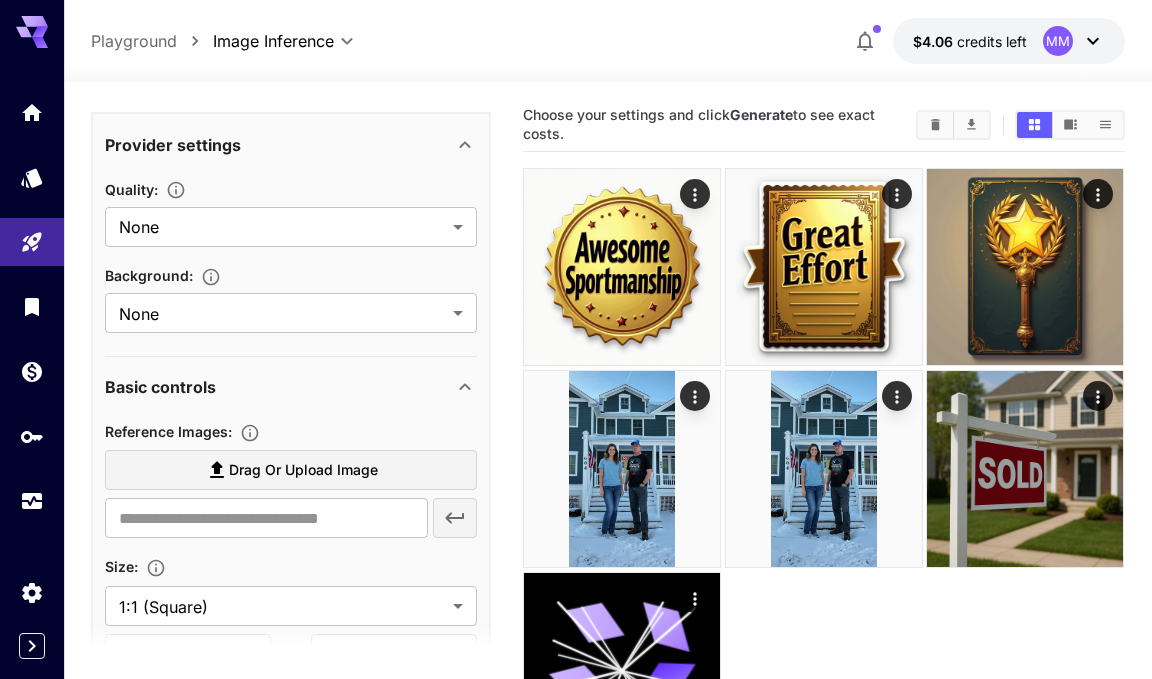 click on "Drag or upload image" at bounding box center (303, 470) 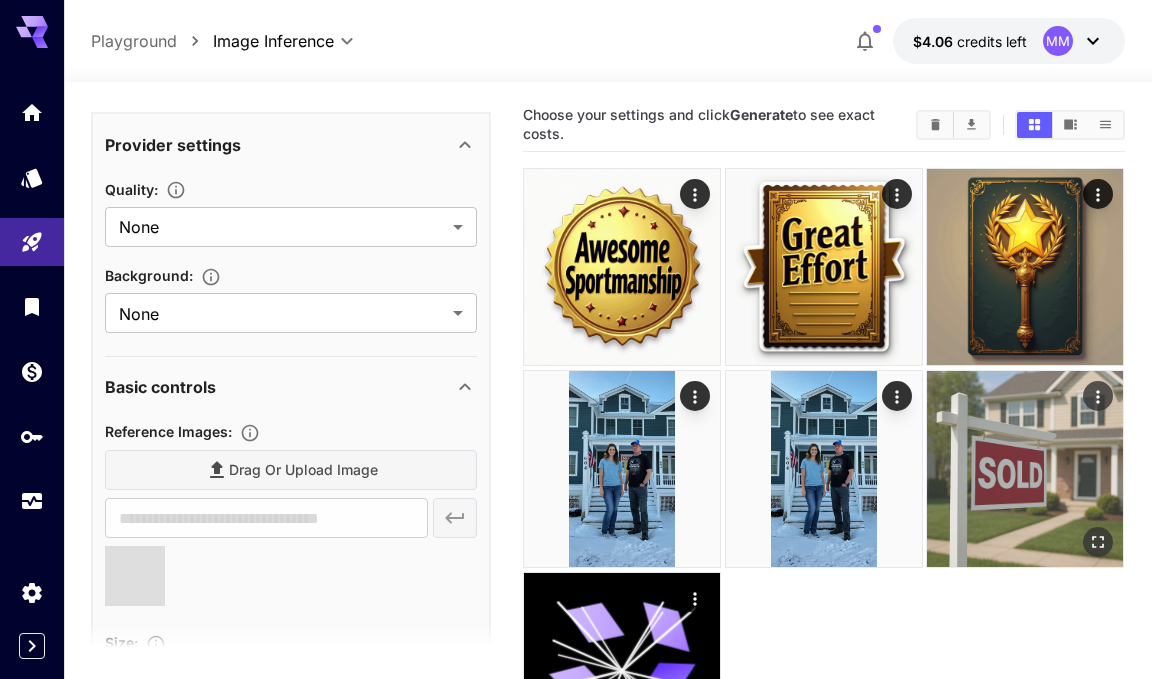 type on "**********" 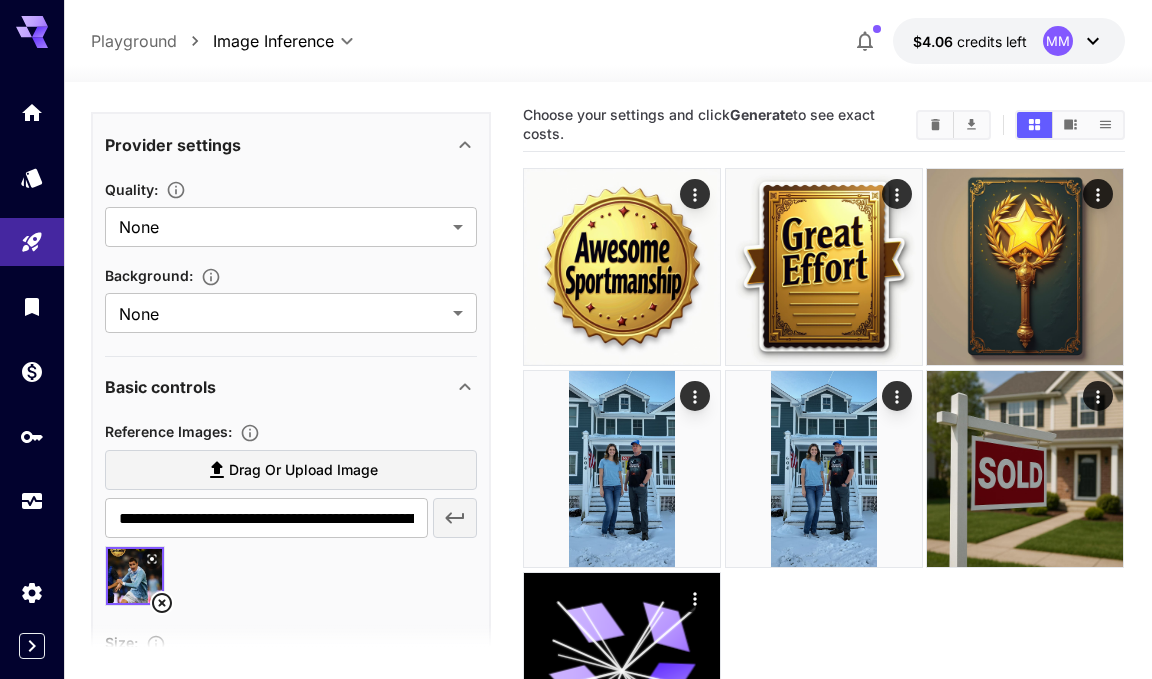 scroll, scrollTop: 333, scrollLeft: 0, axis: vertical 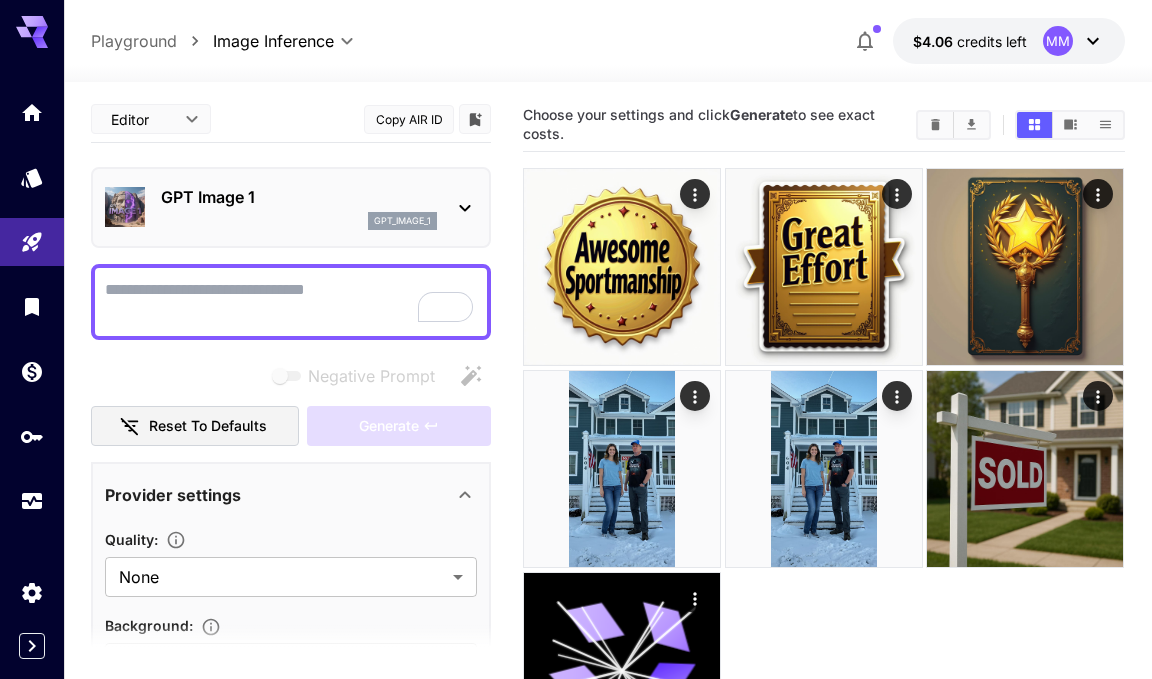 click on "Negative Prompt" at bounding box center (291, 302) 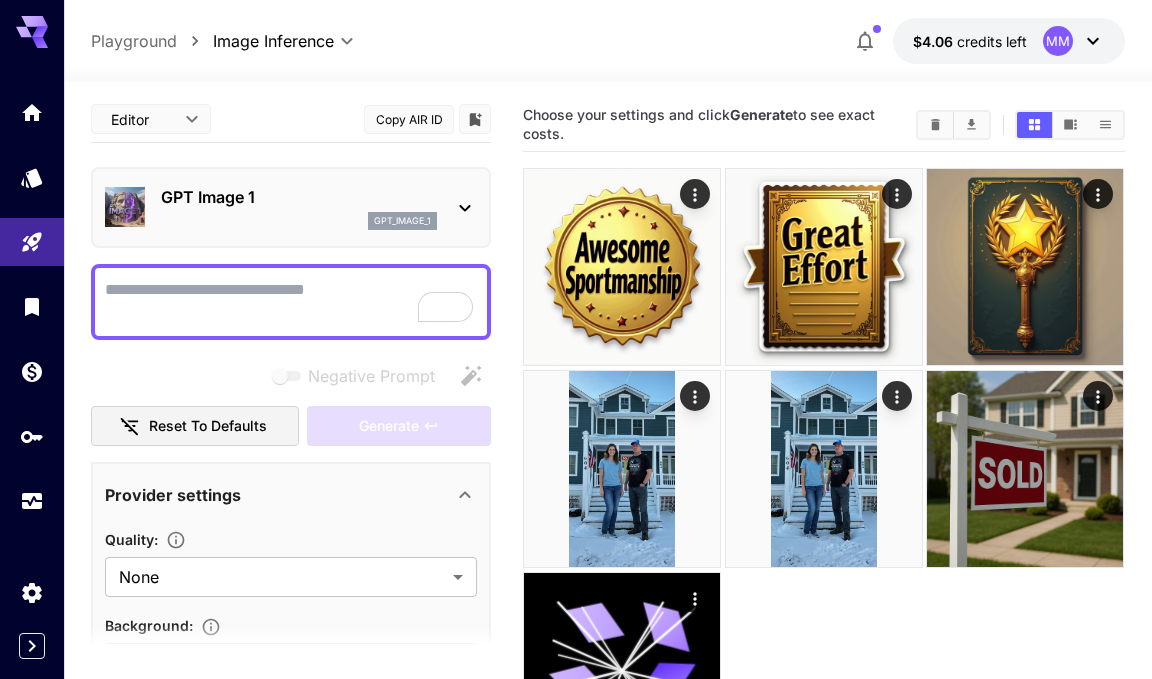 click on "Negative Prompt" at bounding box center (291, 302) 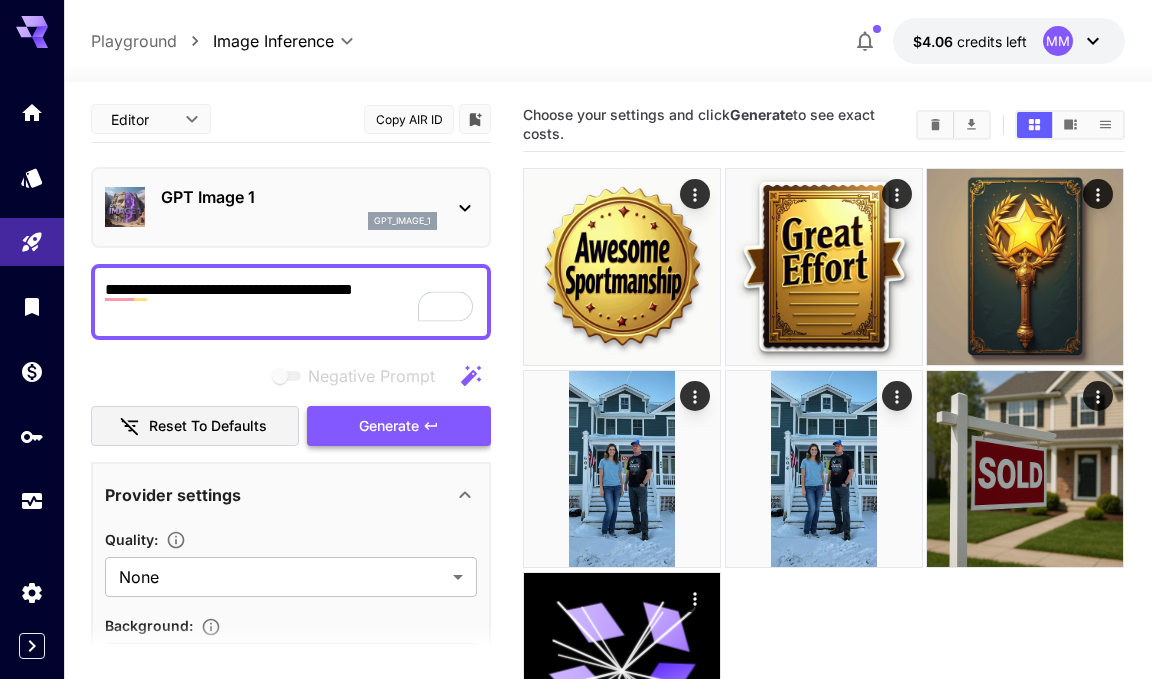 type on "**********" 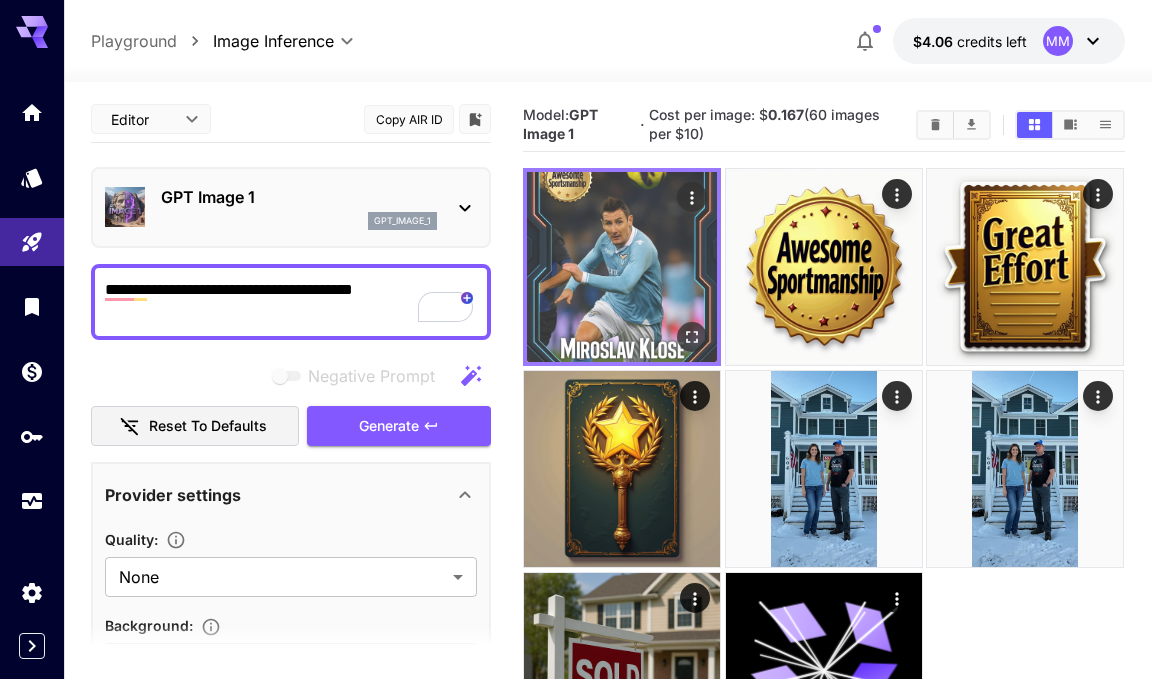 click at bounding box center [622, 267] 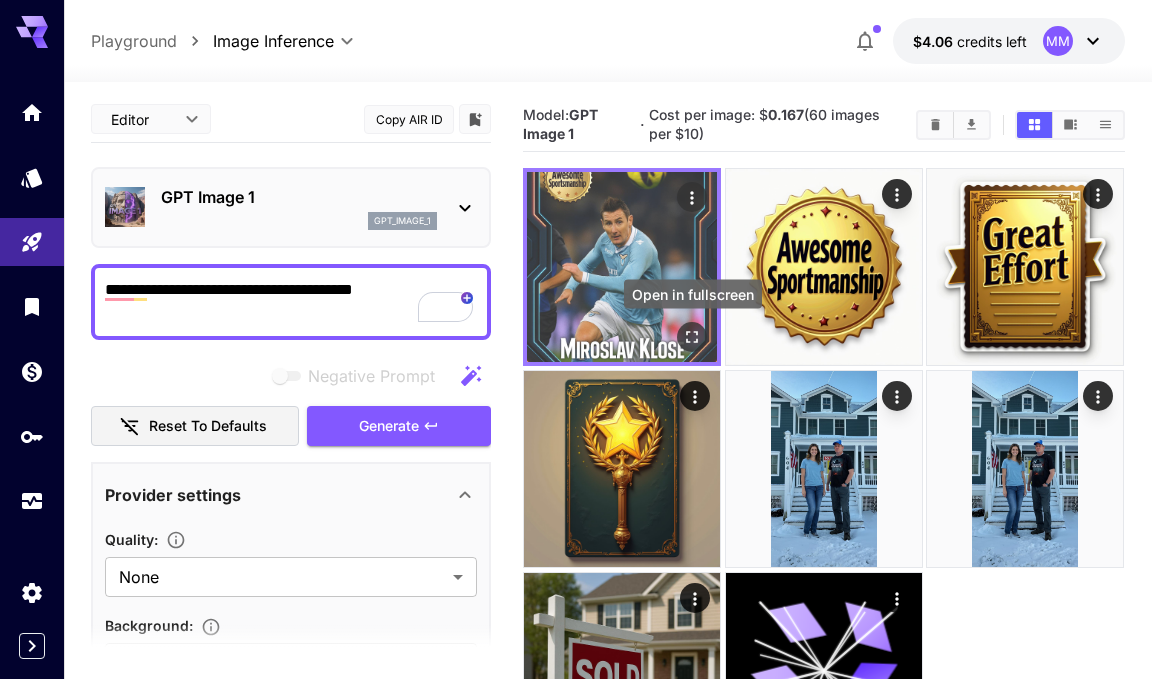 click 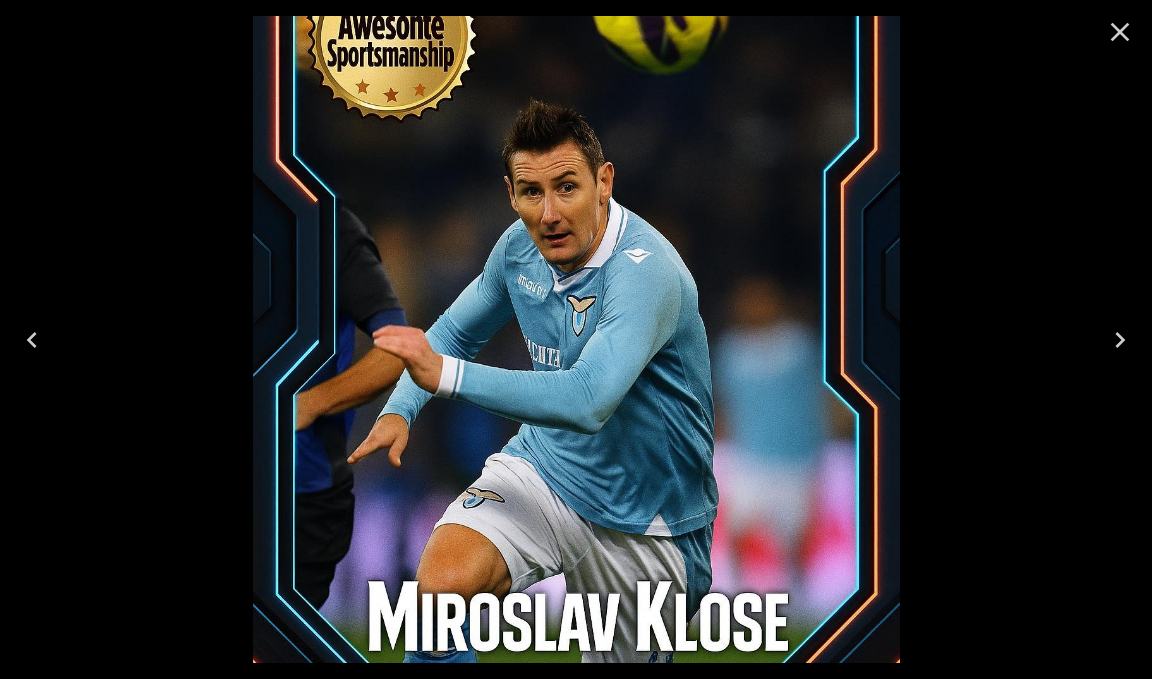 click 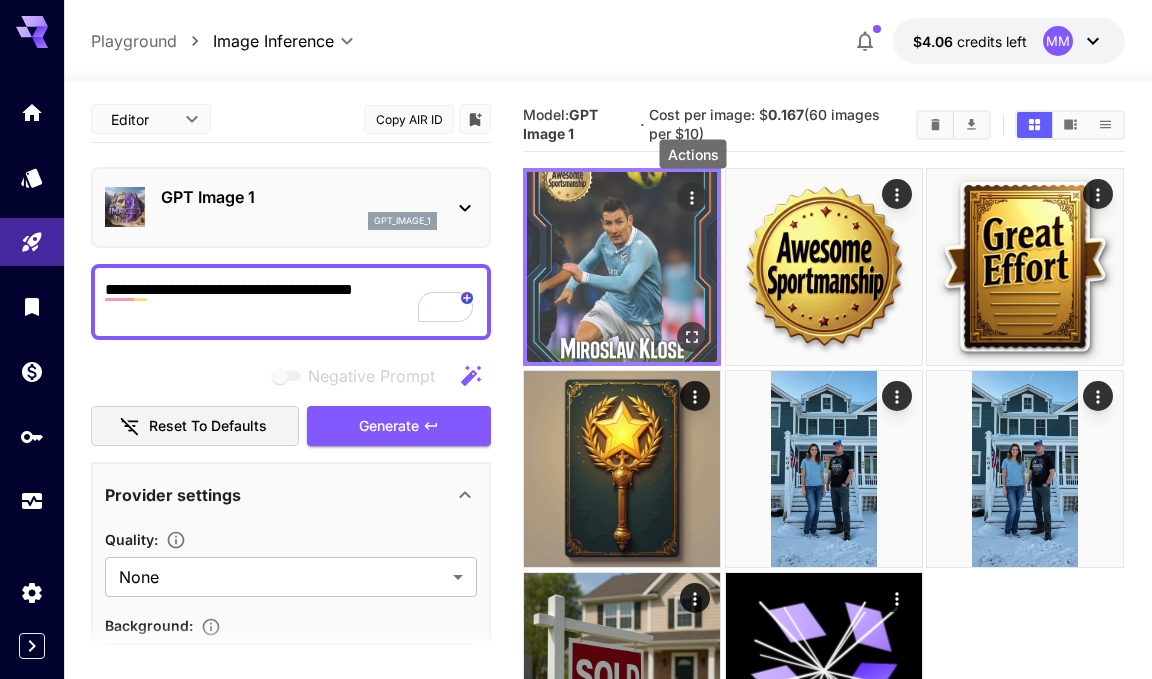 click 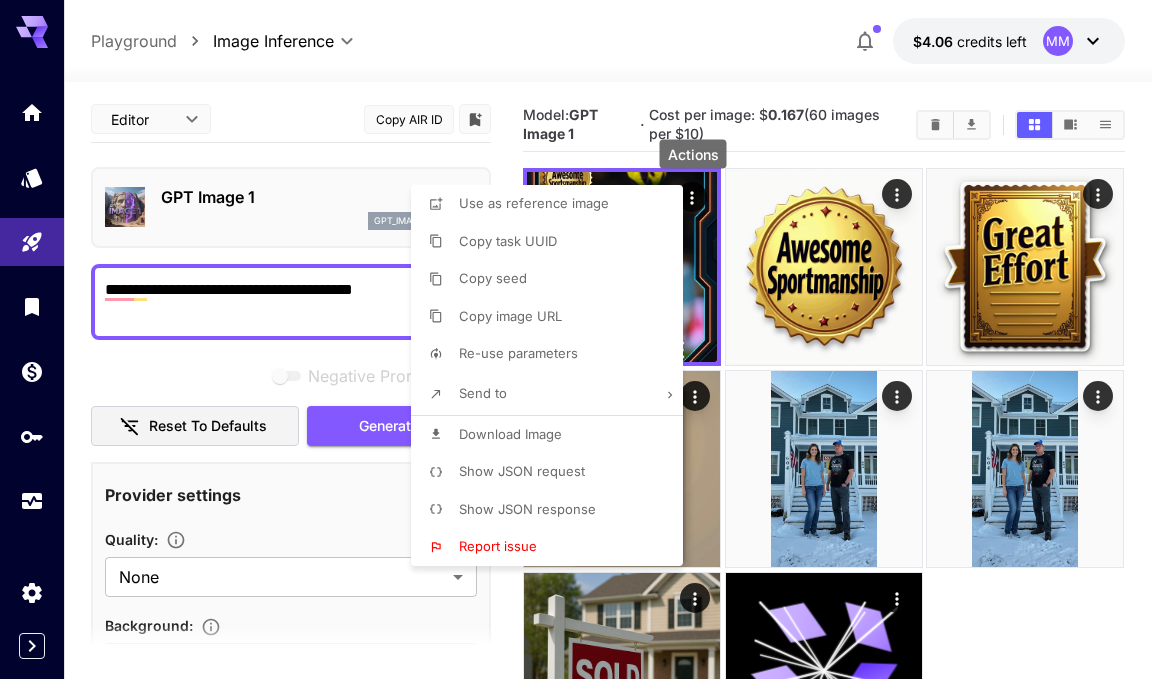 click on "Download Image" at bounding box center (510, 434) 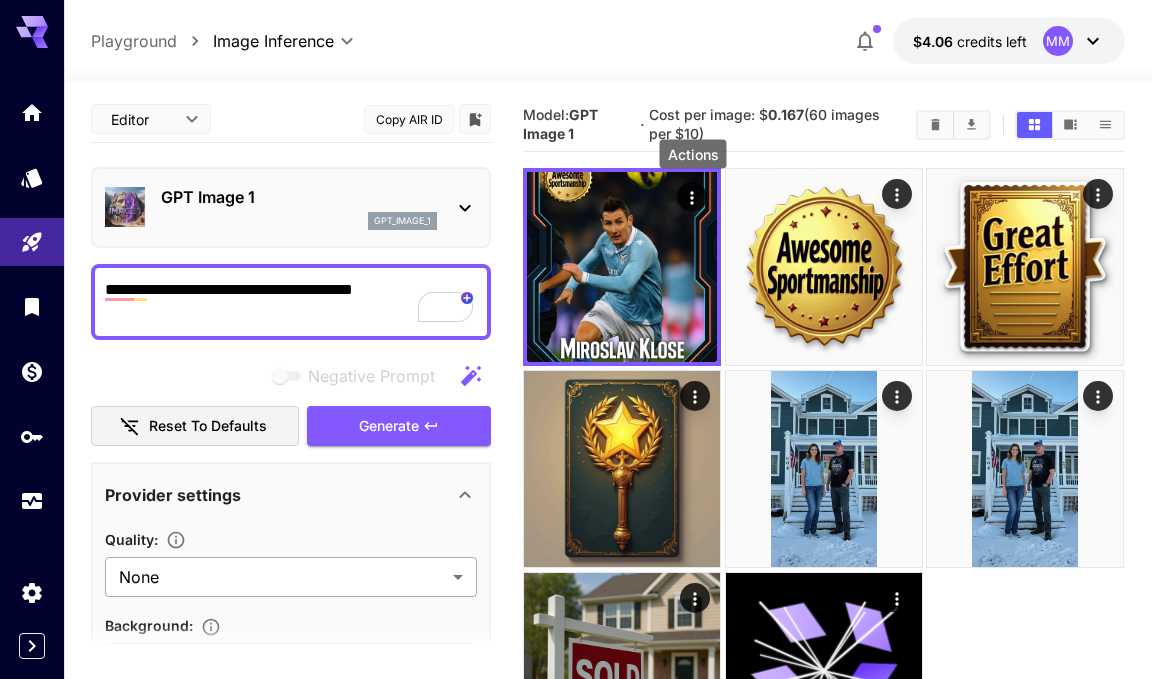 scroll, scrollTop: 15, scrollLeft: 0, axis: vertical 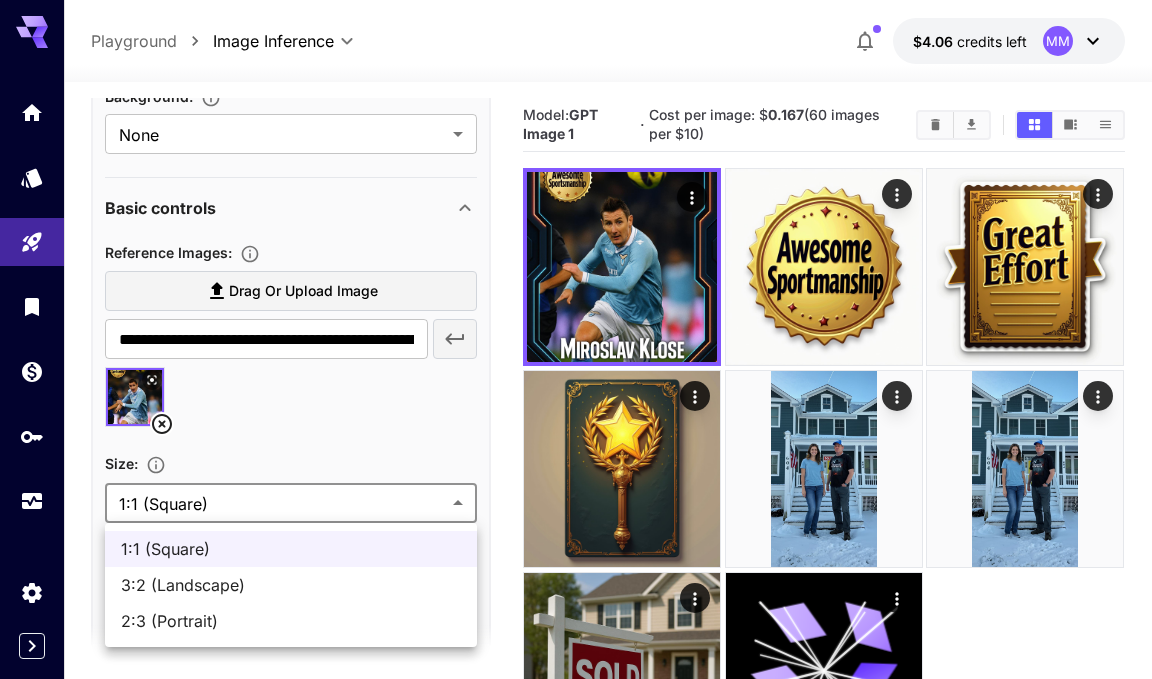 click on "**********" at bounding box center (576, 418) 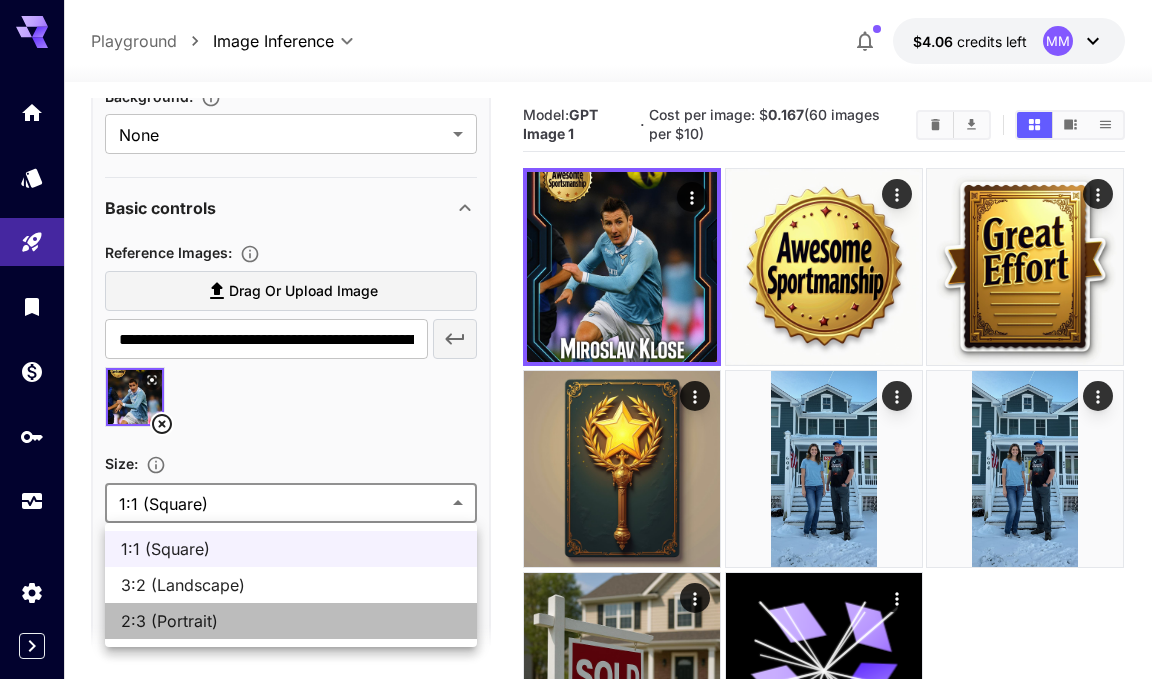 click on "2:3 (Portrait)" at bounding box center [291, 621] 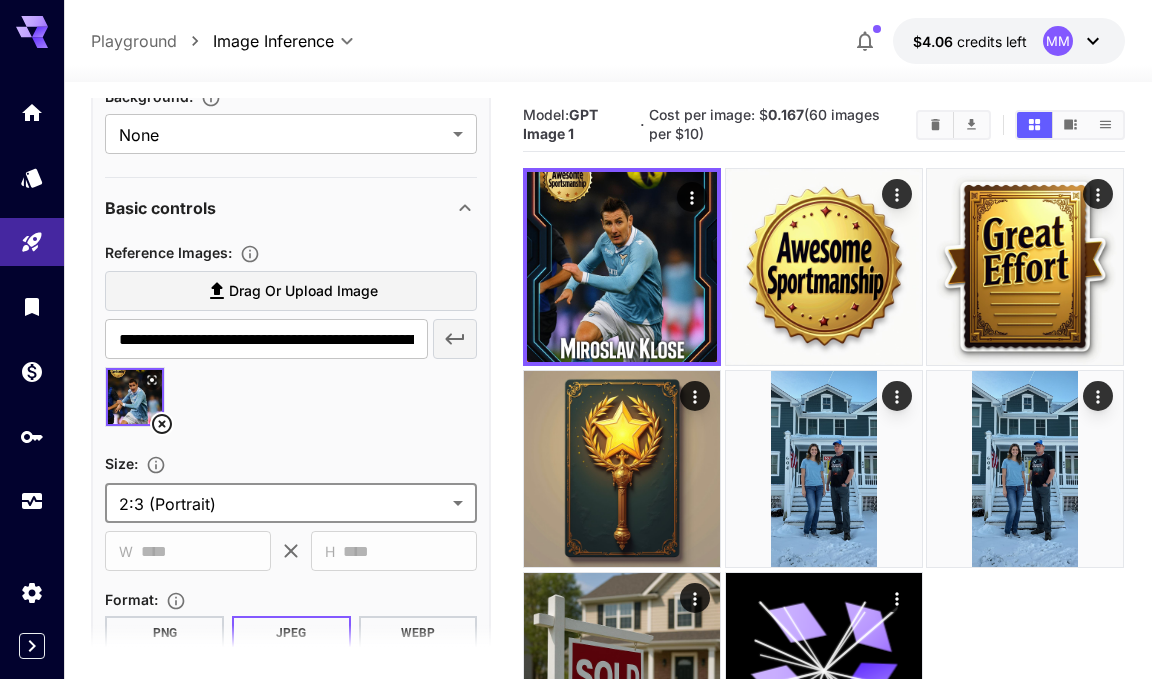 scroll, scrollTop: 639, scrollLeft: 0, axis: vertical 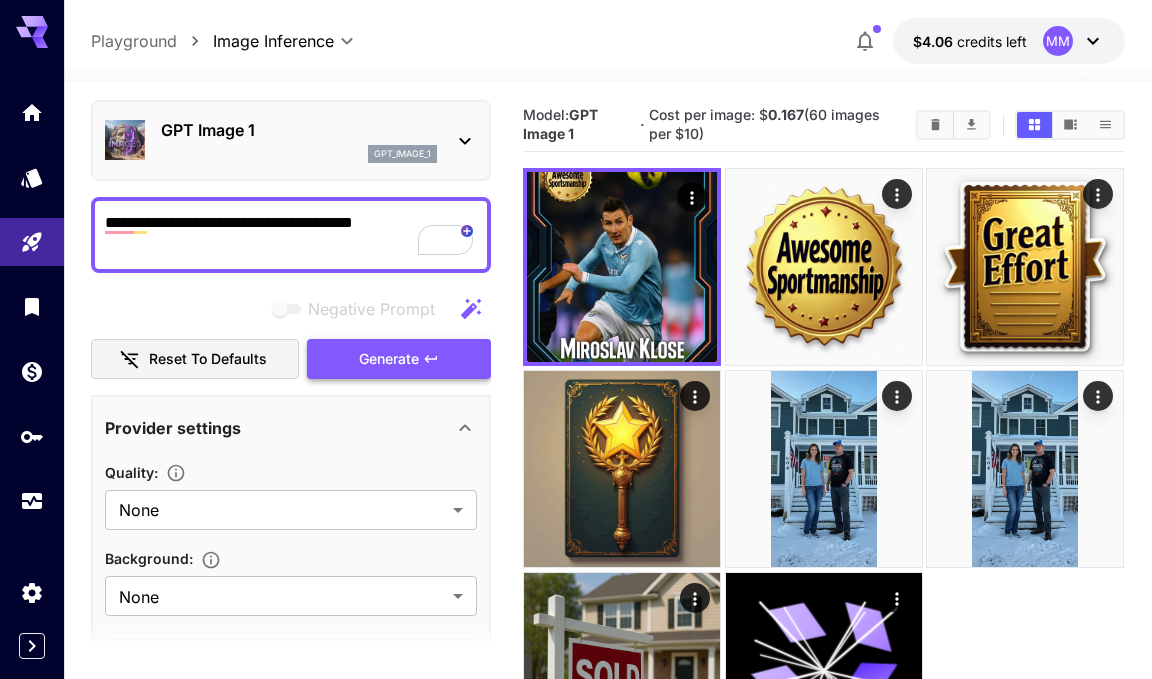 click on "Generate" at bounding box center (389, 359) 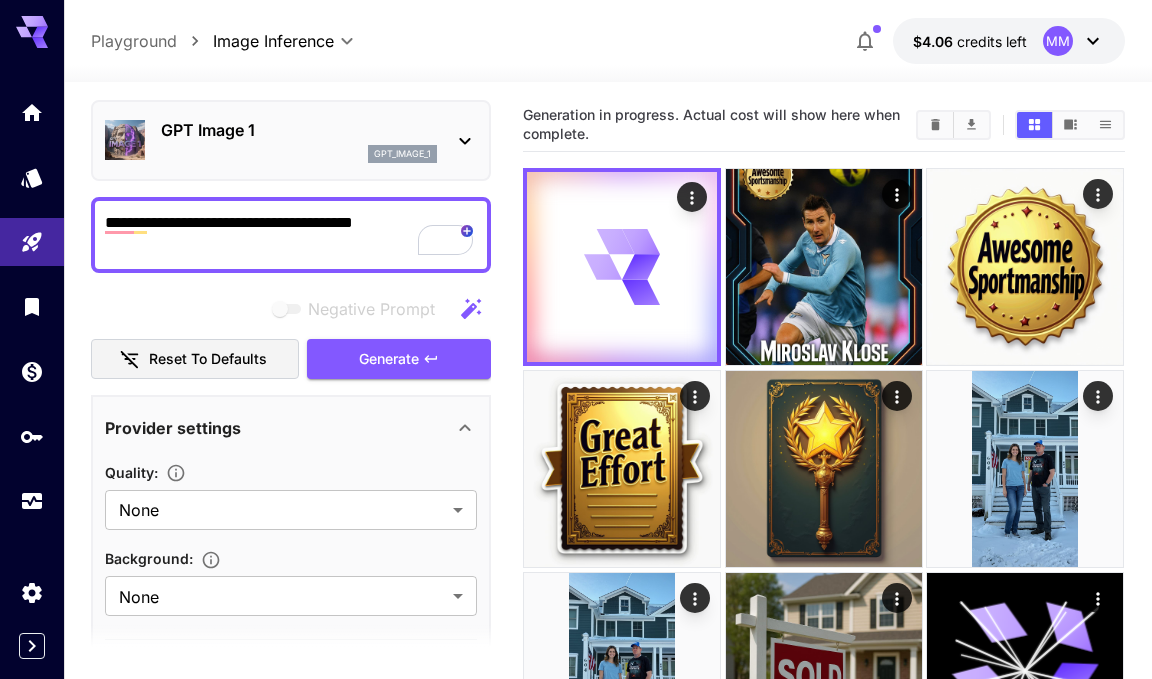 click 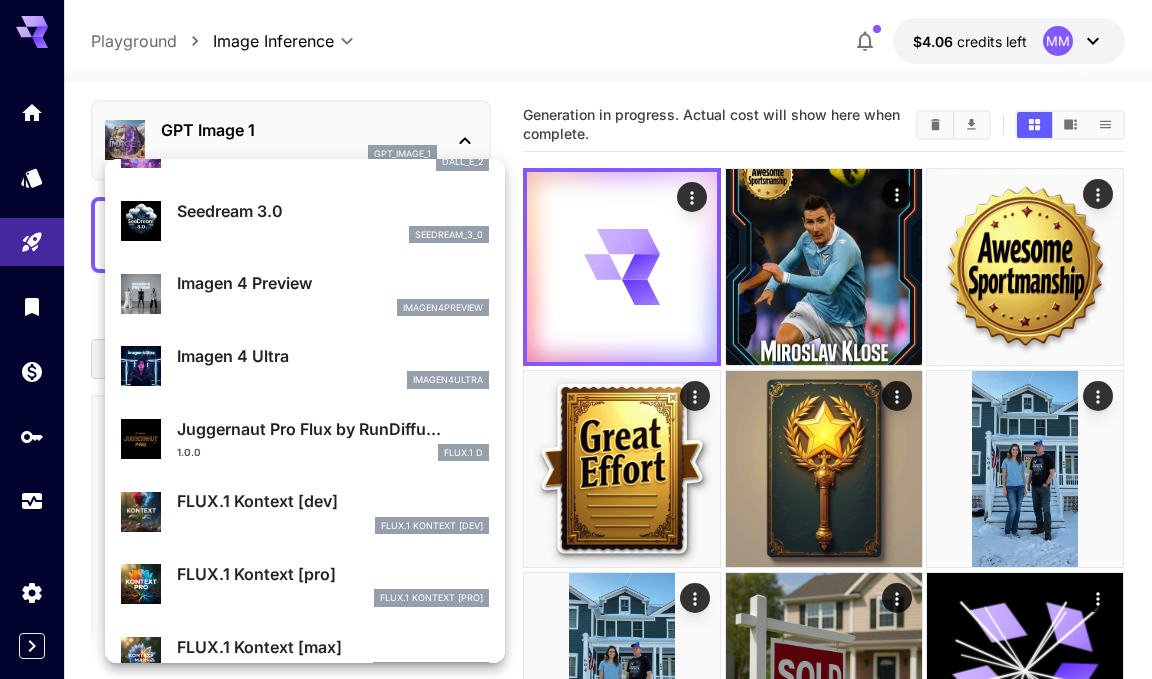 click on "Imagen 4 Preview imagen4preview" at bounding box center (305, 293) 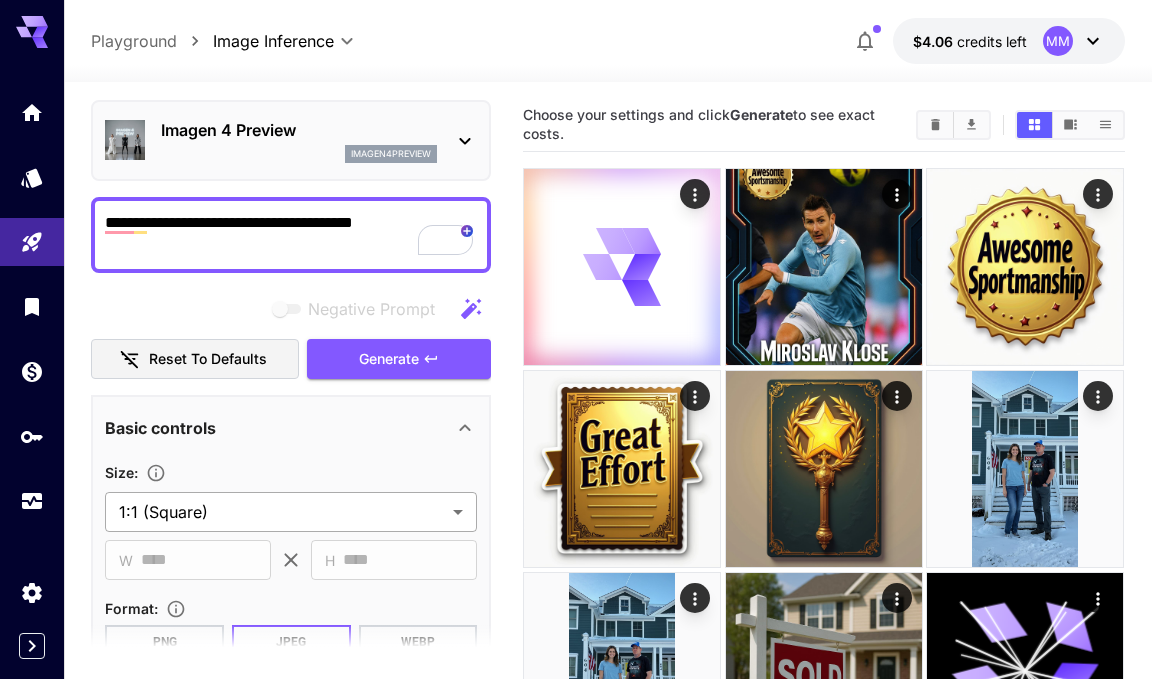 click on "**********" at bounding box center [576, 418] 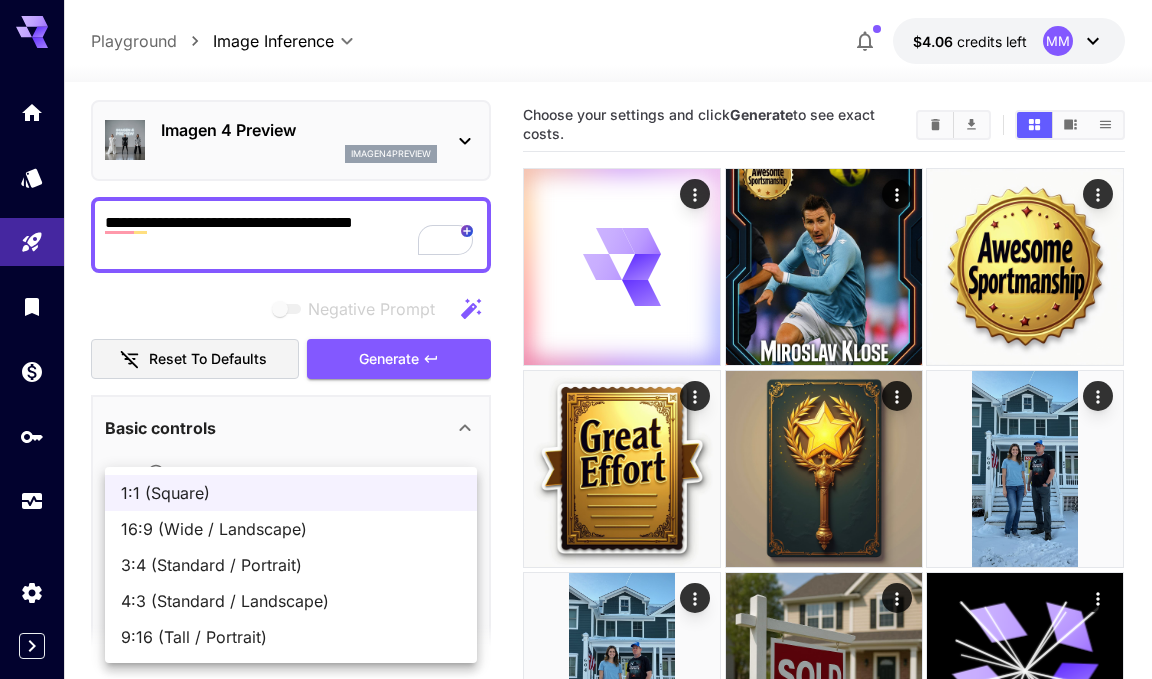 click on "9:16 (Tall / Portrait)" at bounding box center (291, 637) 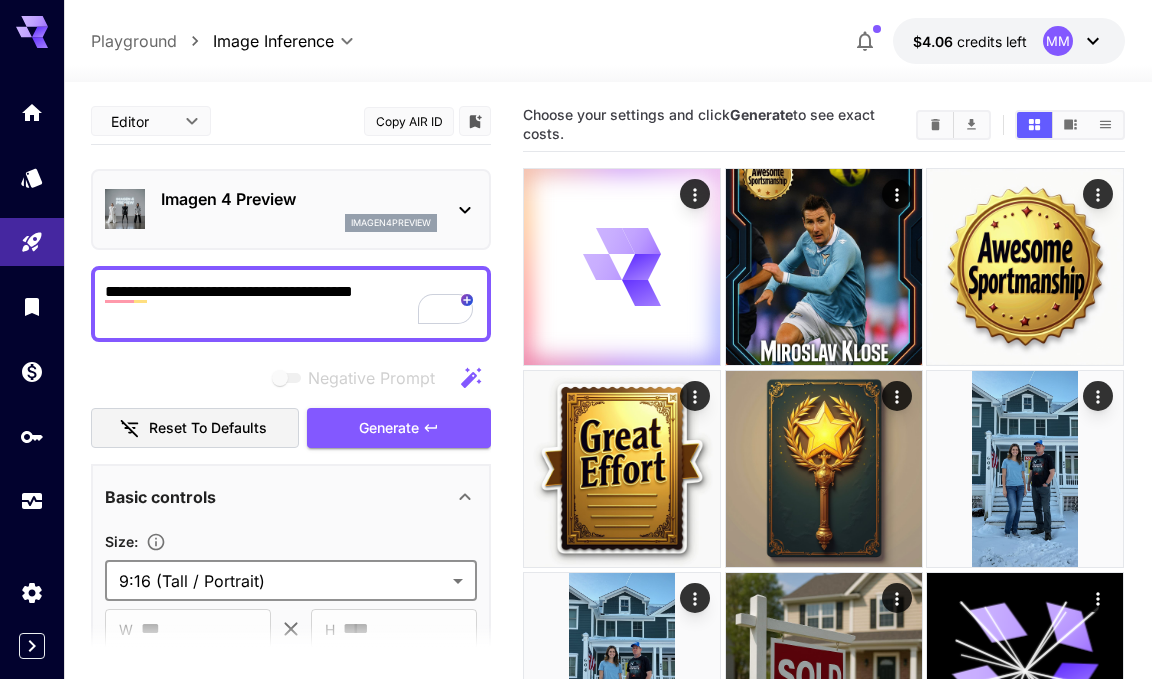 click on "**********" at bounding box center (576, 418) 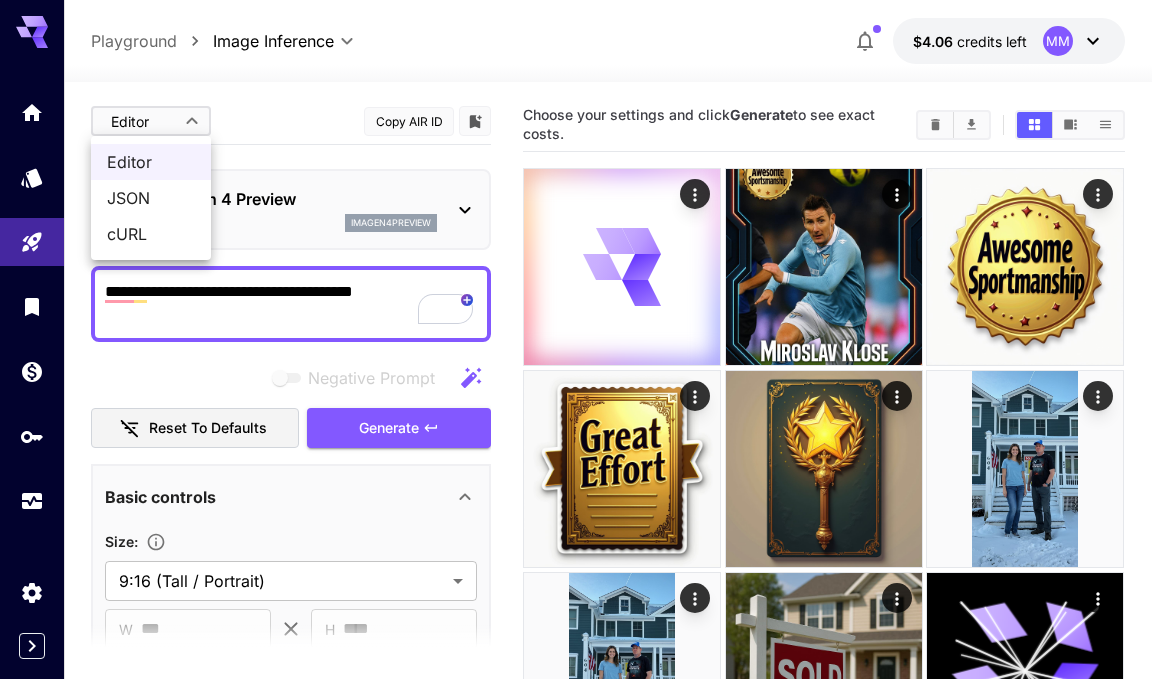 click at bounding box center (576, 339) 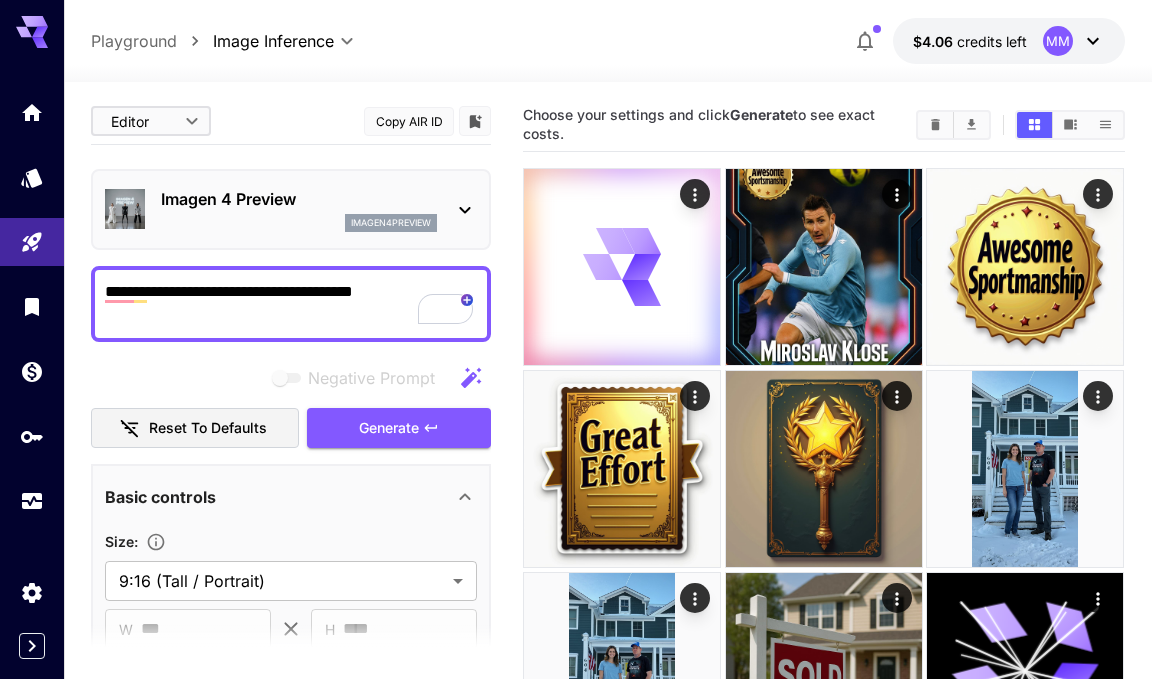 click 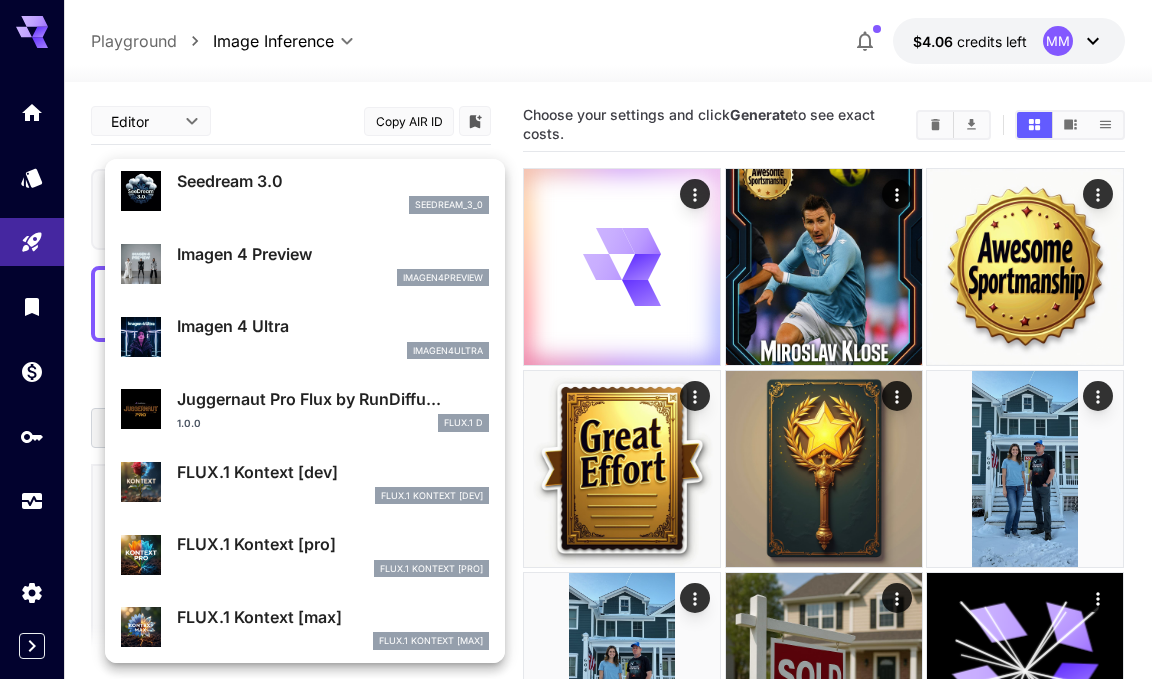 click on "imagen4ultra" at bounding box center (333, 351) 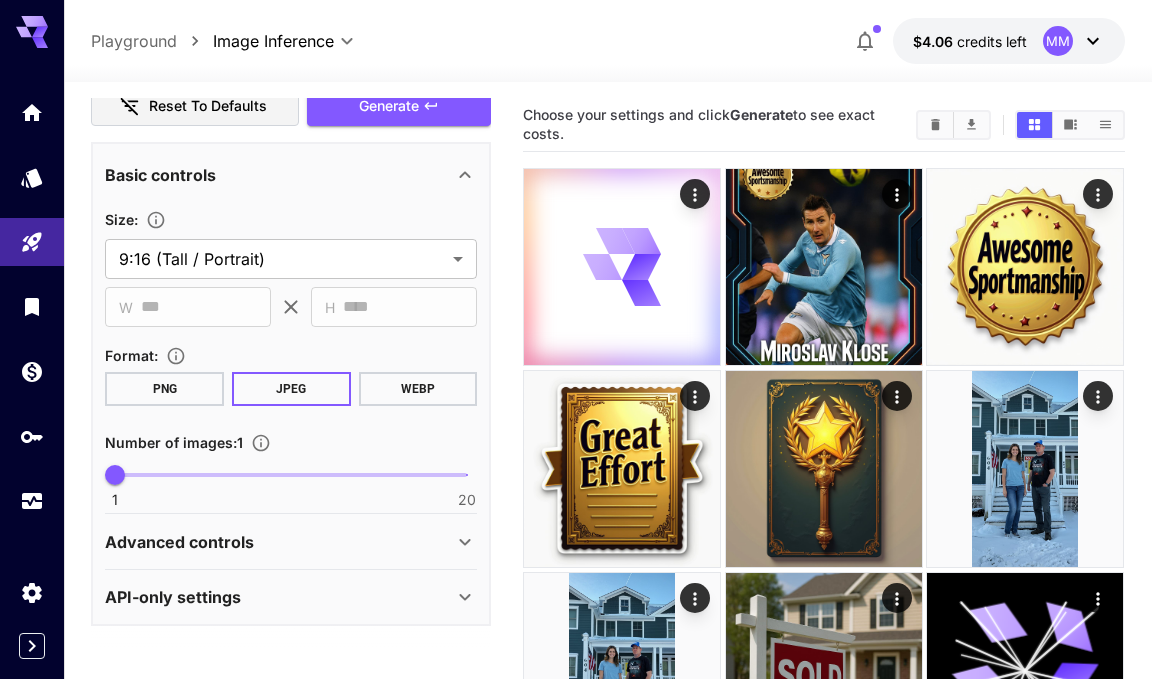 click 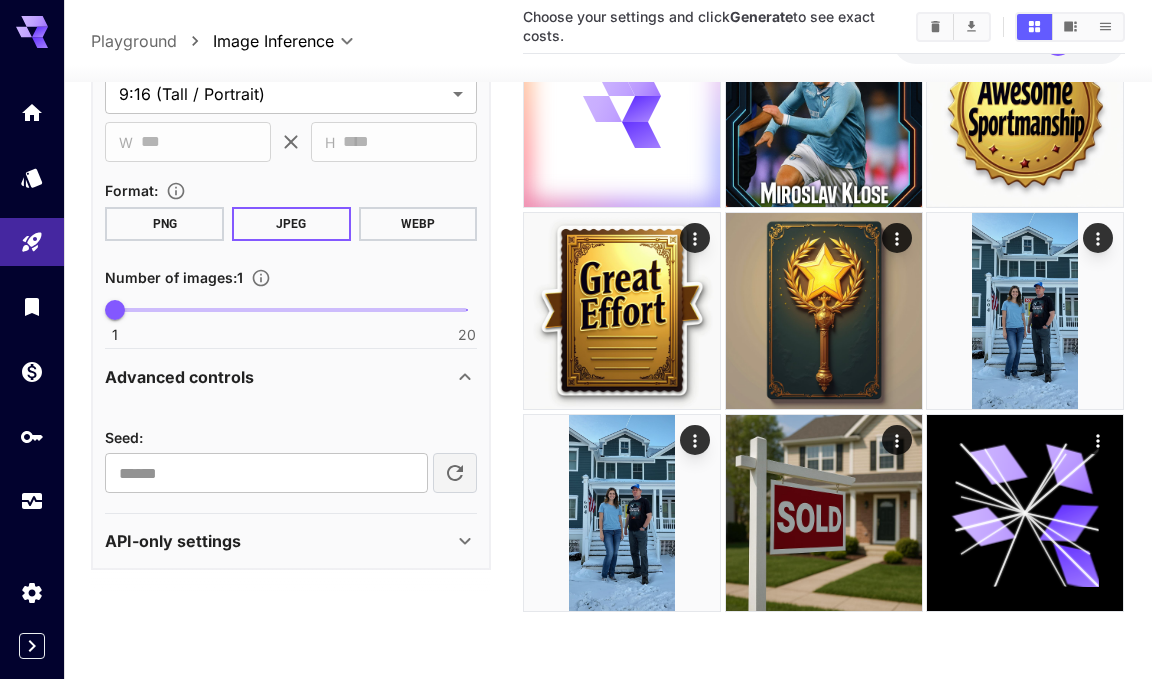 click 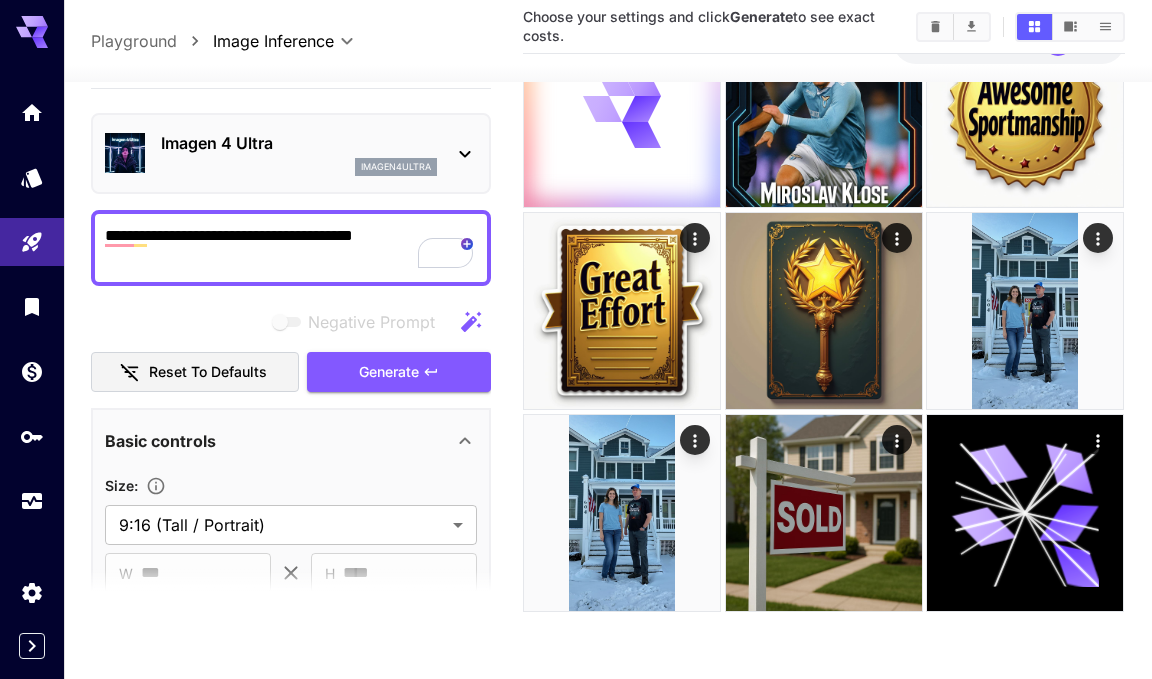 click 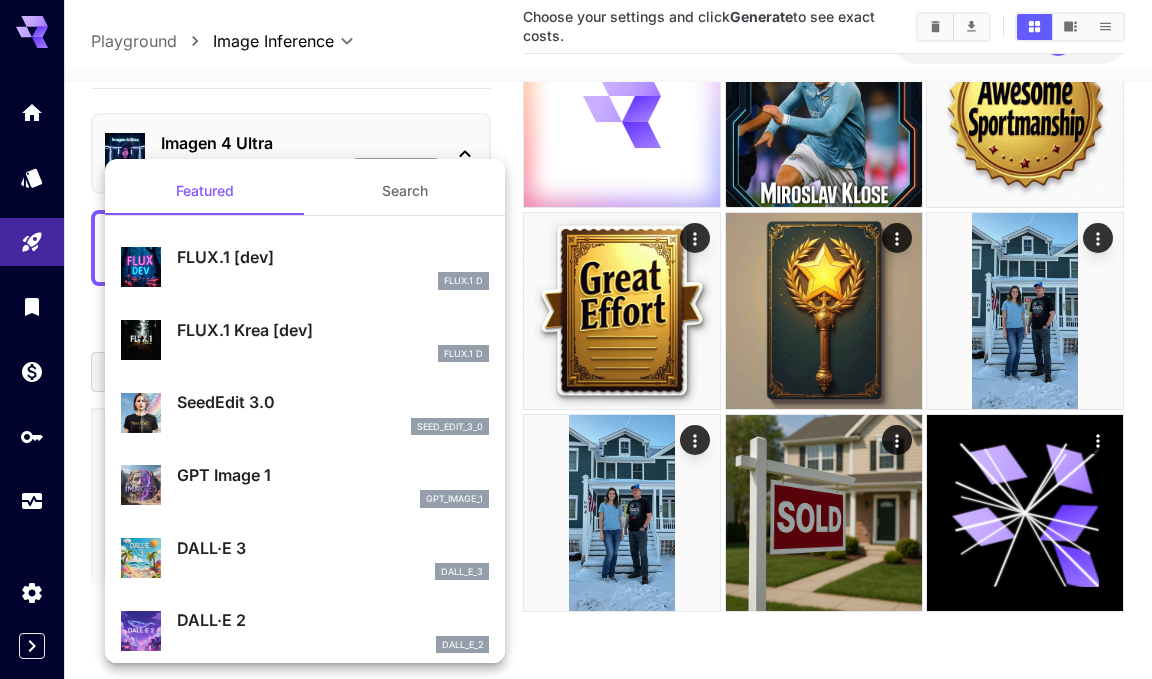 click on "SeedEdit 3.0" at bounding box center (333, 402) 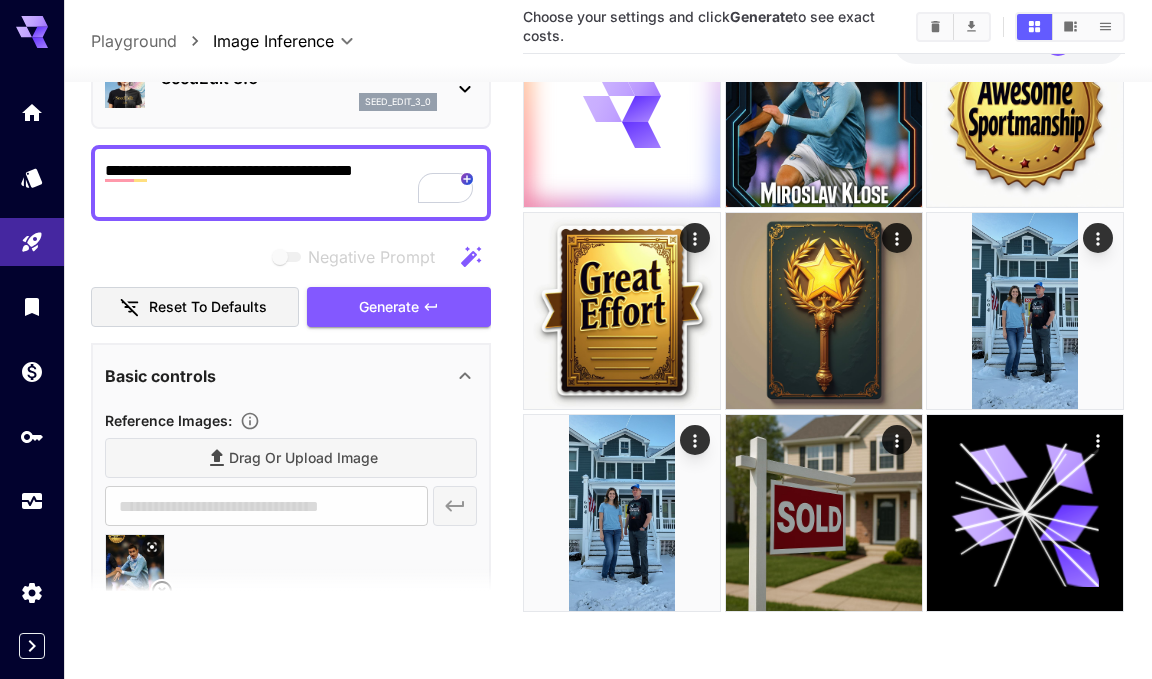 click on "Drag or upload image" at bounding box center (291, 458) 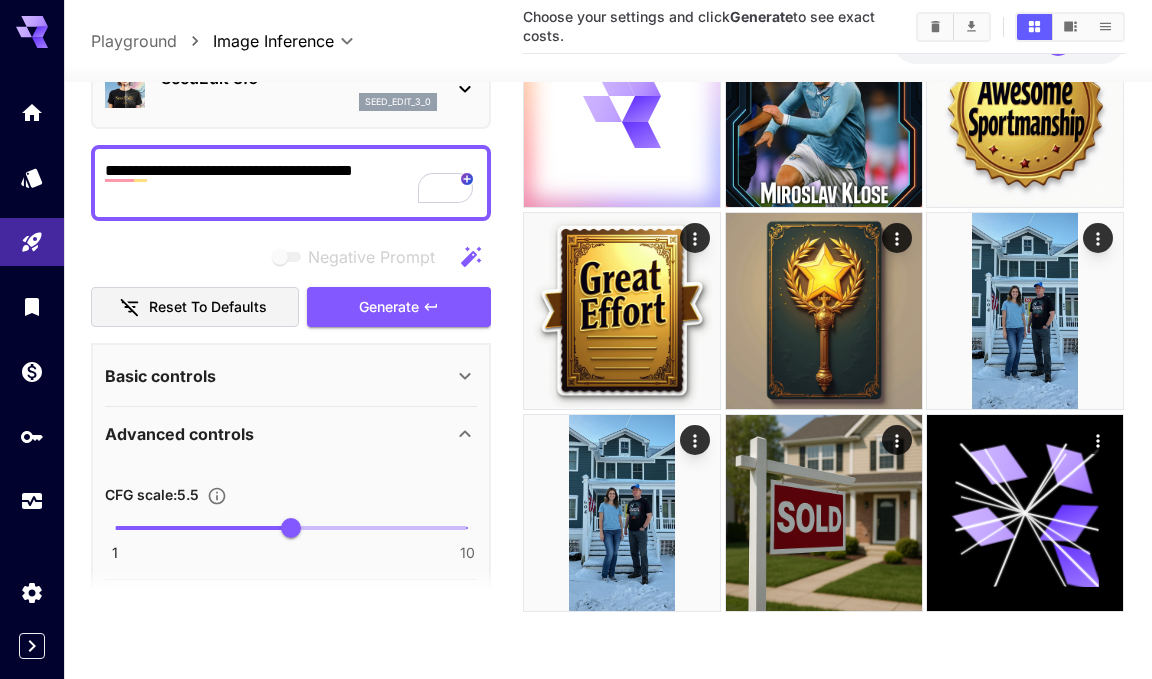 click on "Basic controls" at bounding box center [291, 375] 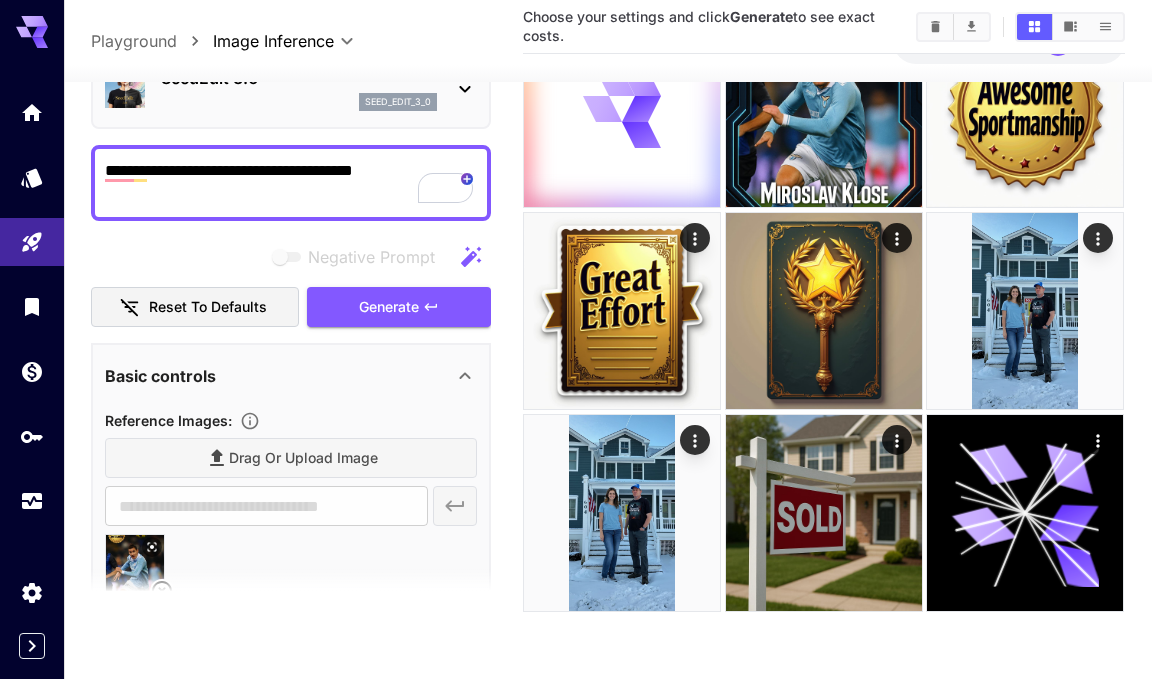 click on "Drag or upload image" at bounding box center [291, 458] 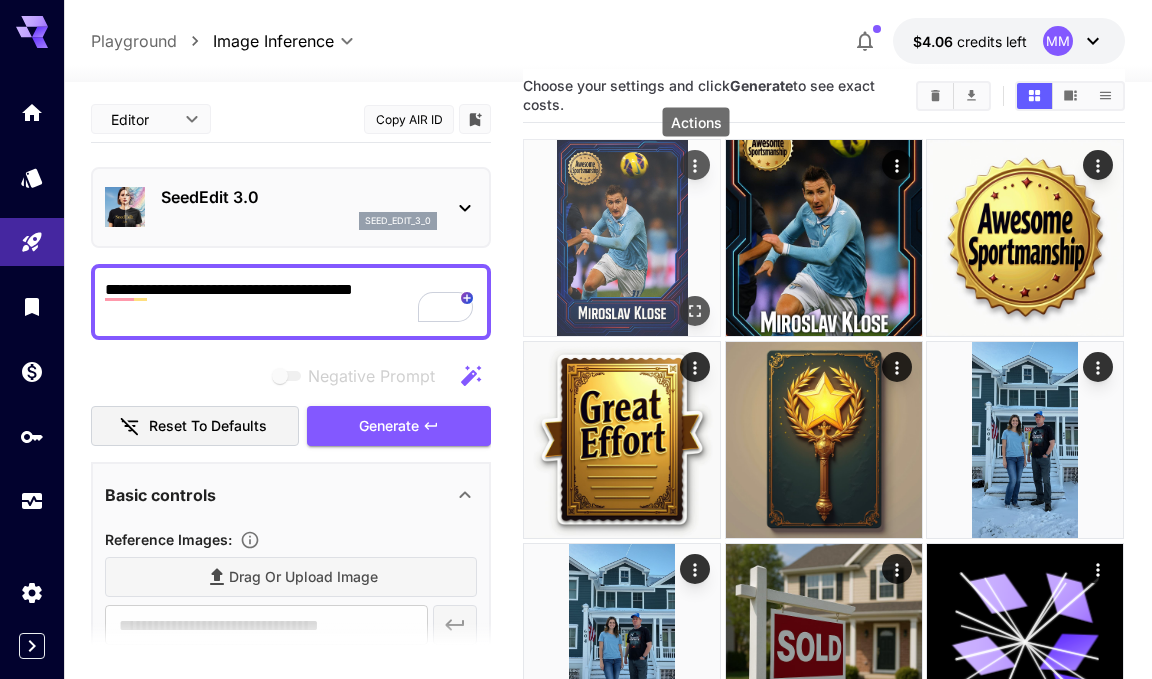 click 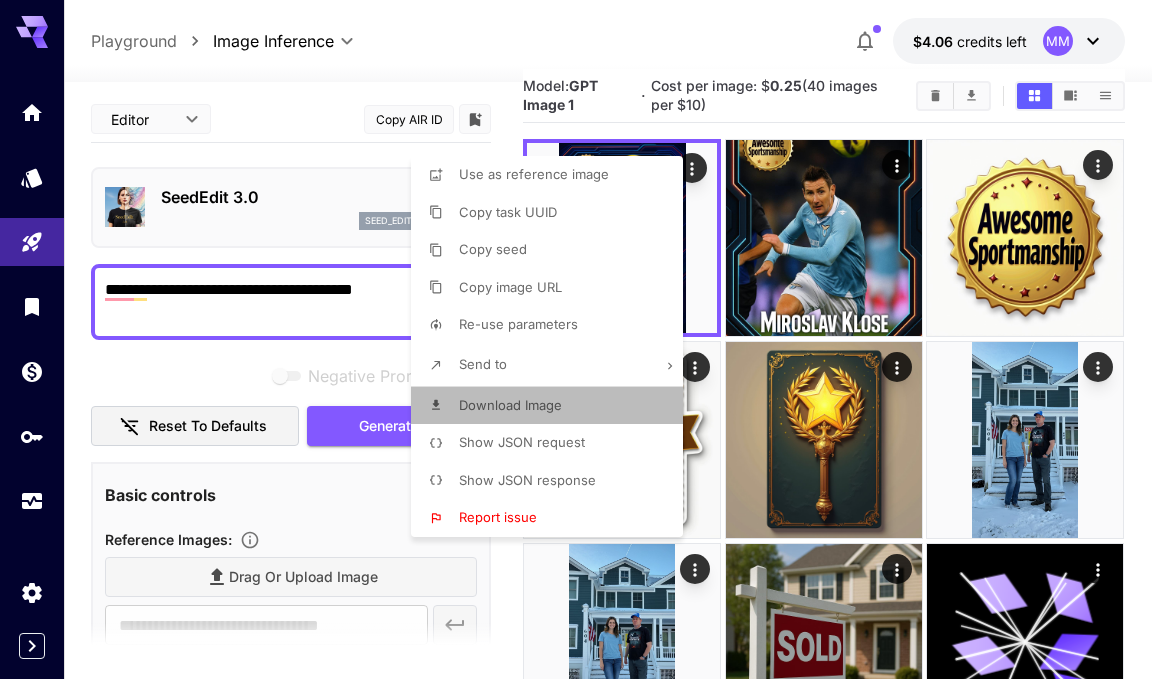 click on "Download Image" at bounding box center [510, 405] 